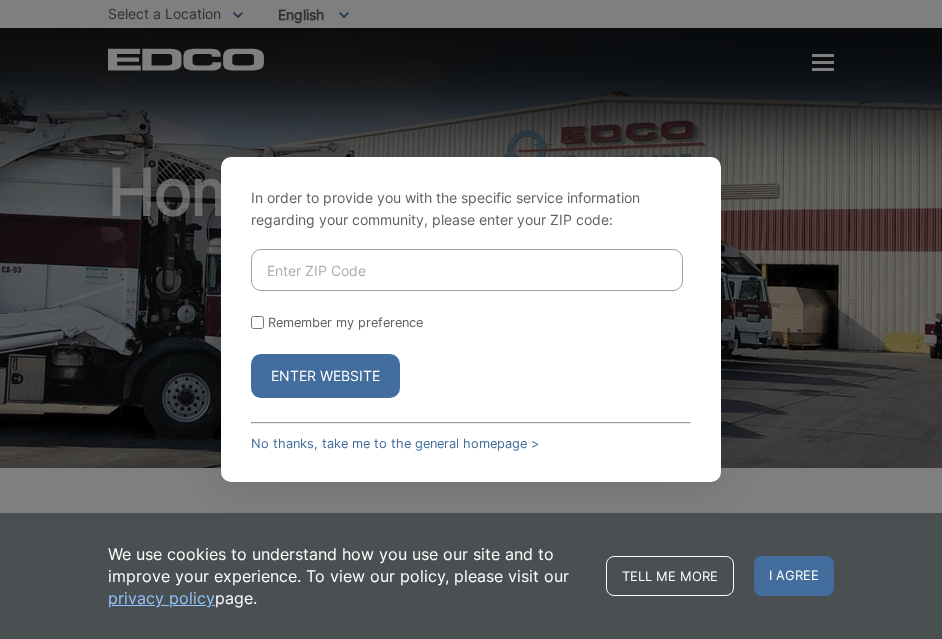 scroll, scrollTop: 0, scrollLeft: 0, axis: both 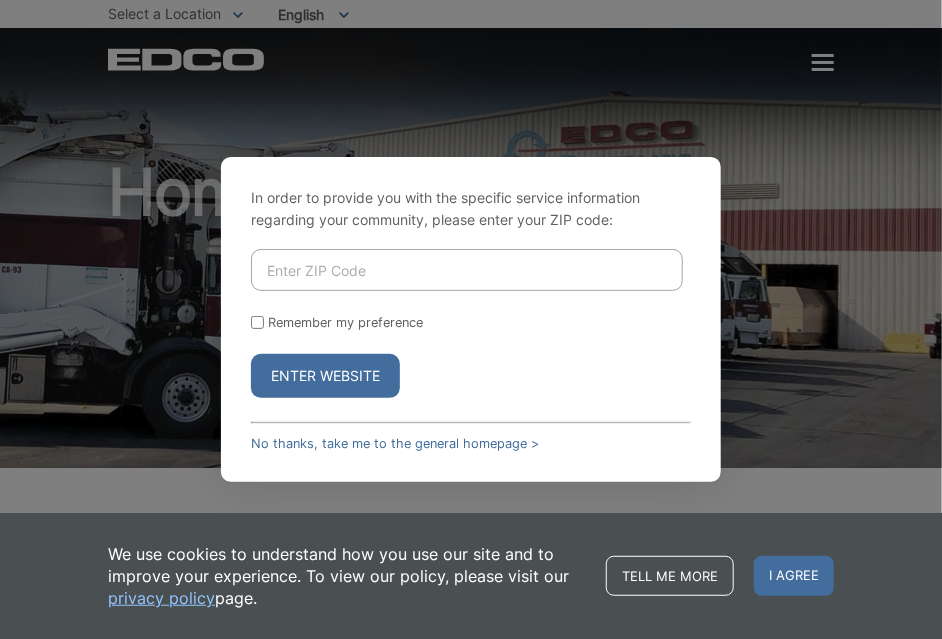 click at bounding box center (467, 270) 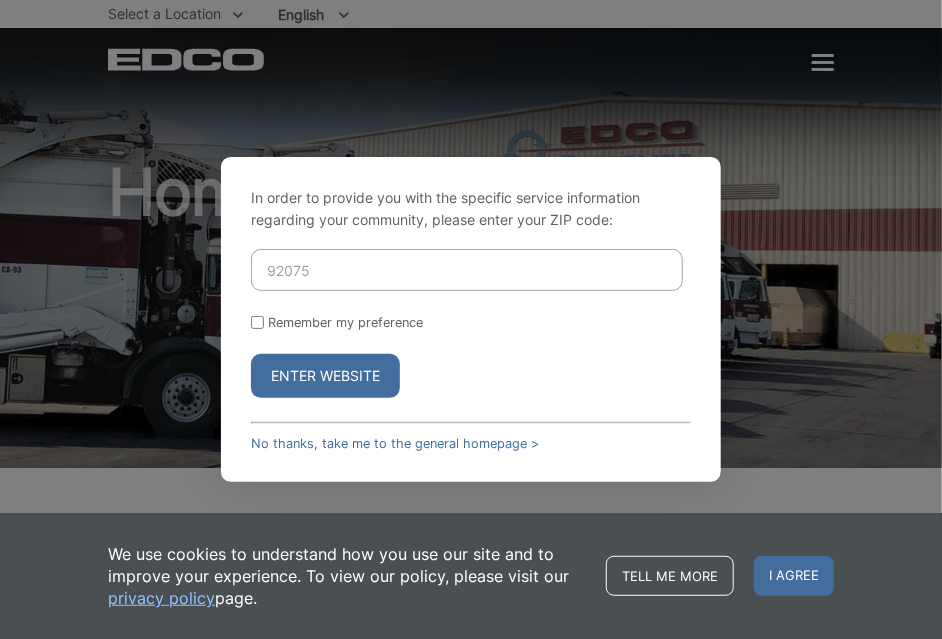 type on "92075" 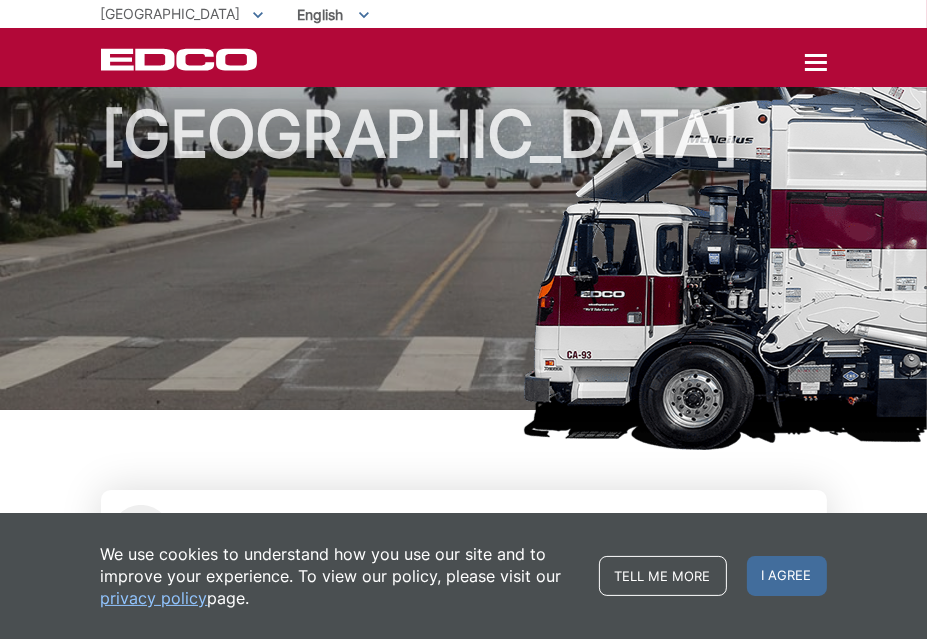 scroll, scrollTop: 0, scrollLeft: 0, axis: both 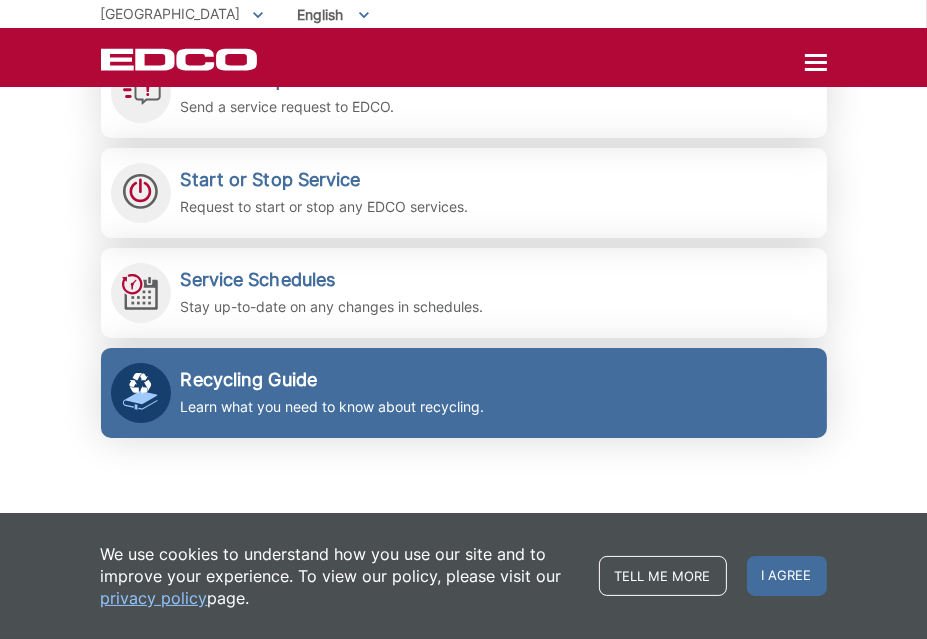 click on "Recycling Guide" at bounding box center [333, 380] 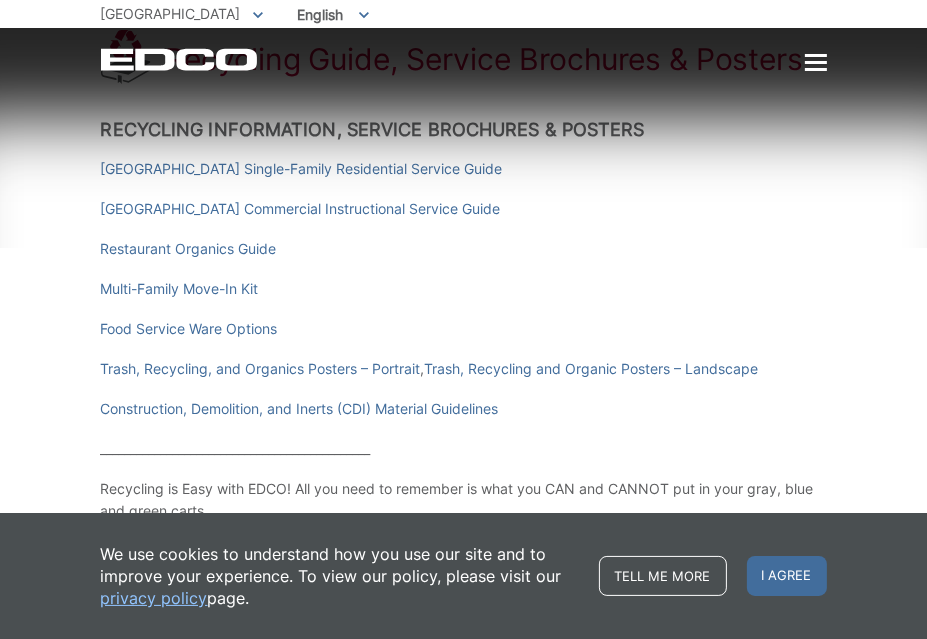 scroll, scrollTop: 0, scrollLeft: 0, axis: both 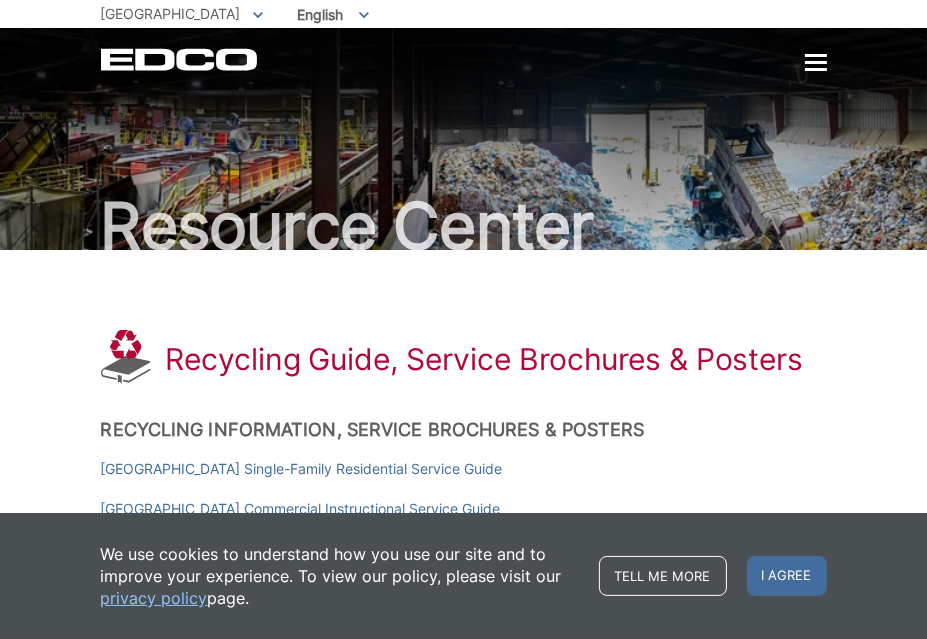 click at bounding box center (816, 63) 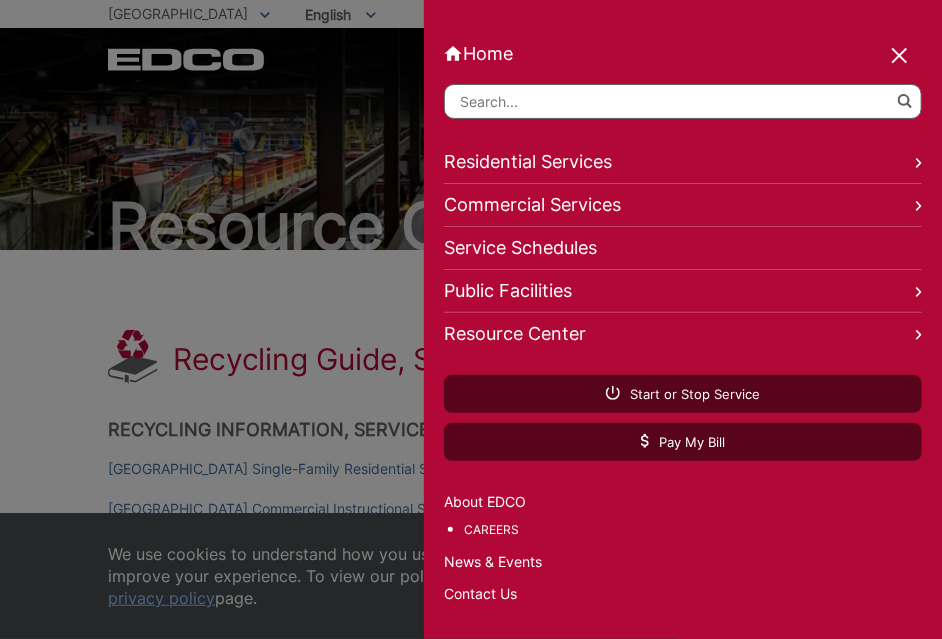 click at bounding box center (471, 319) 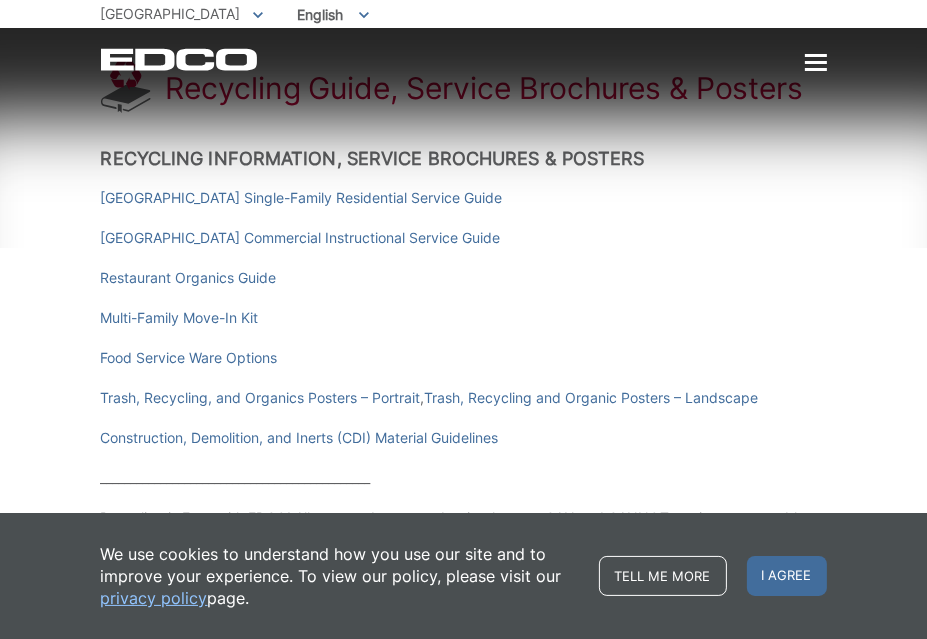scroll, scrollTop: 300, scrollLeft: 0, axis: vertical 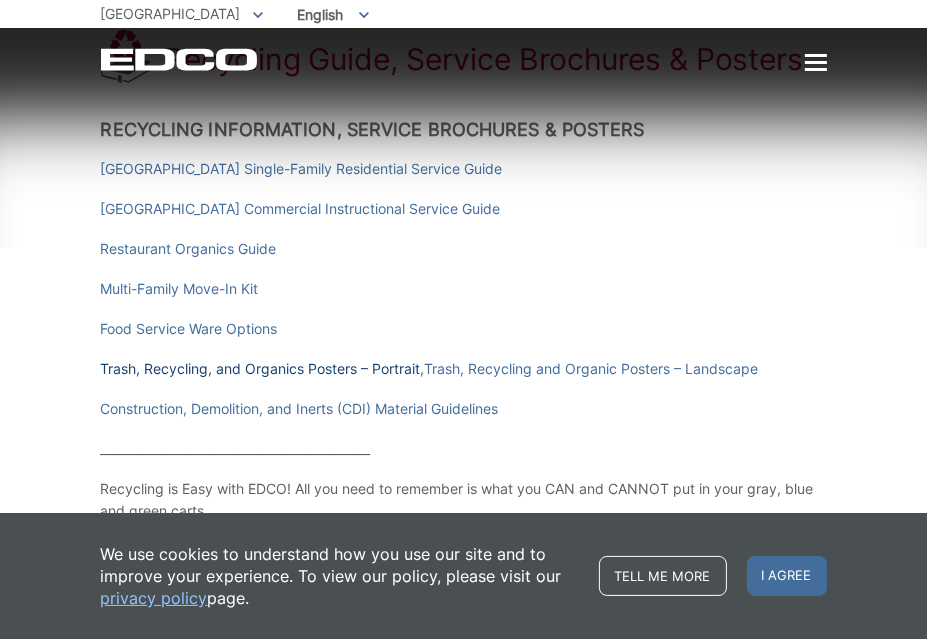 click on "Trash, Recycling, and Organics Posters – Portrait" at bounding box center (261, 369) 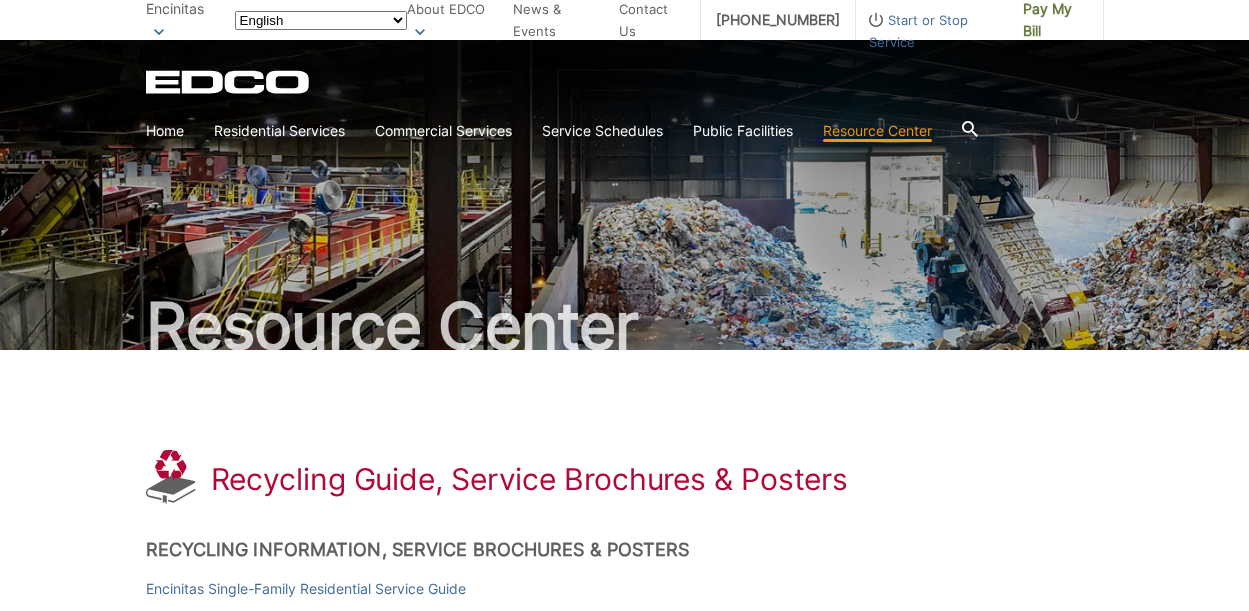 scroll, scrollTop: 0, scrollLeft: 0, axis: both 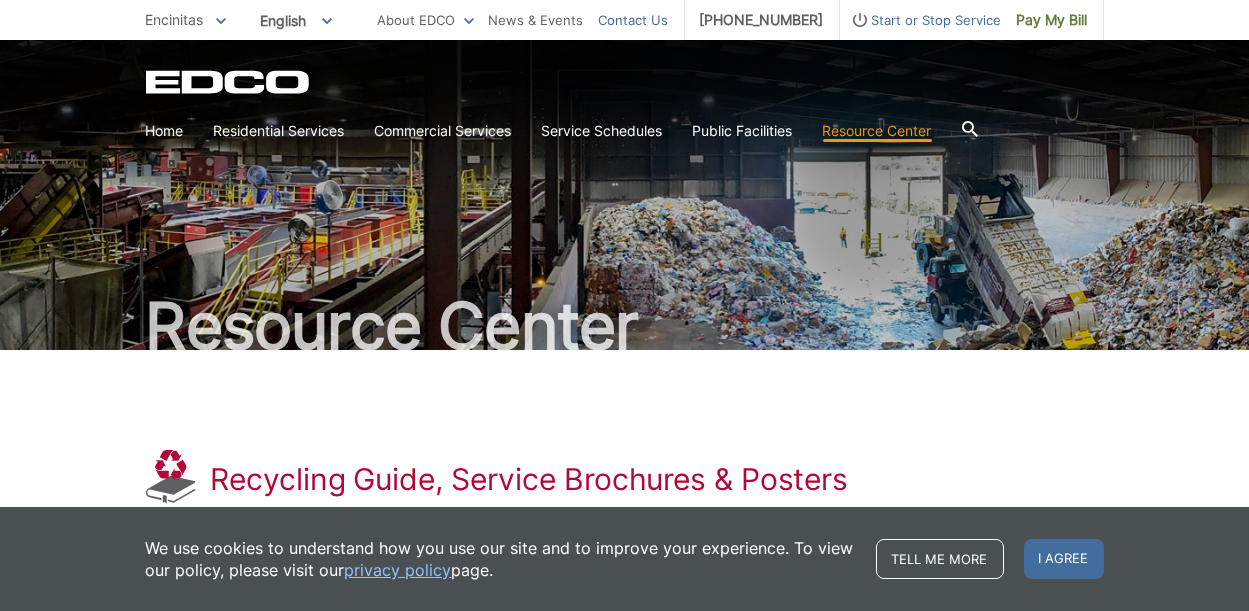 click on "Contact Us" at bounding box center [634, 20] 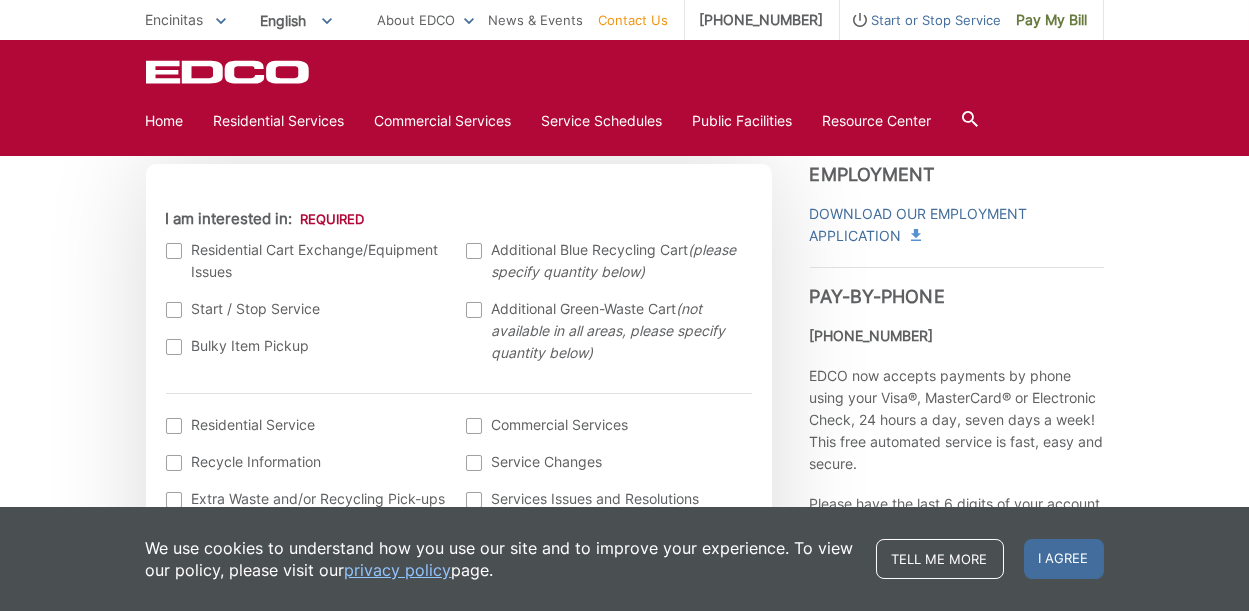 scroll, scrollTop: 0, scrollLeft: 0, axis: both 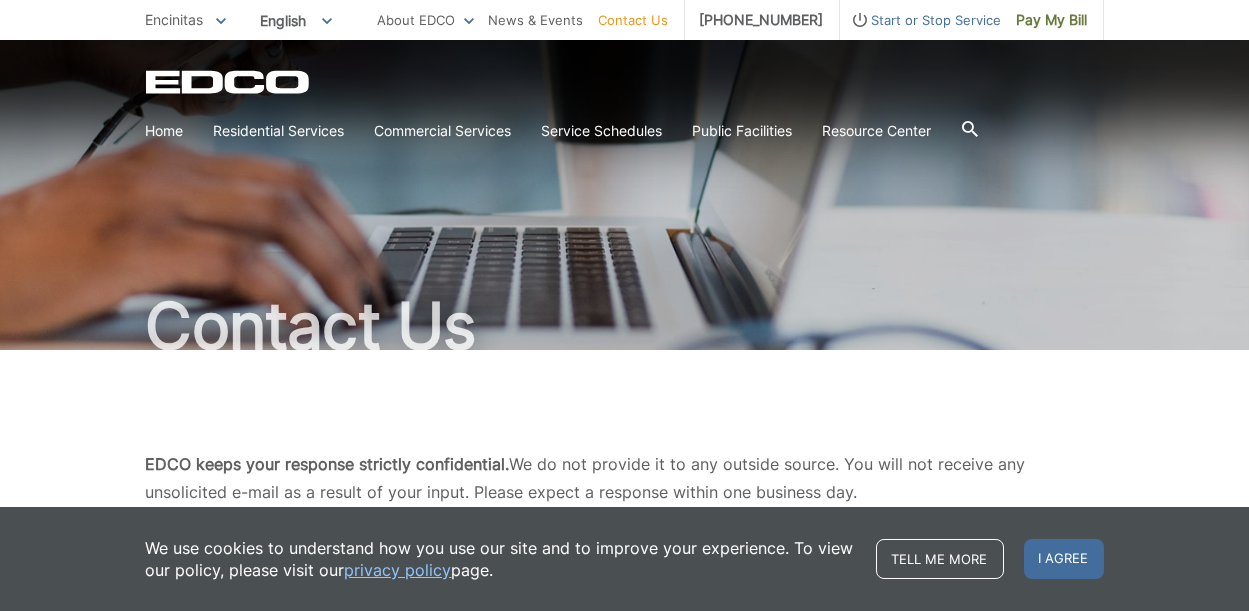 click on "Contact Us" at bounding box center [634, 20] 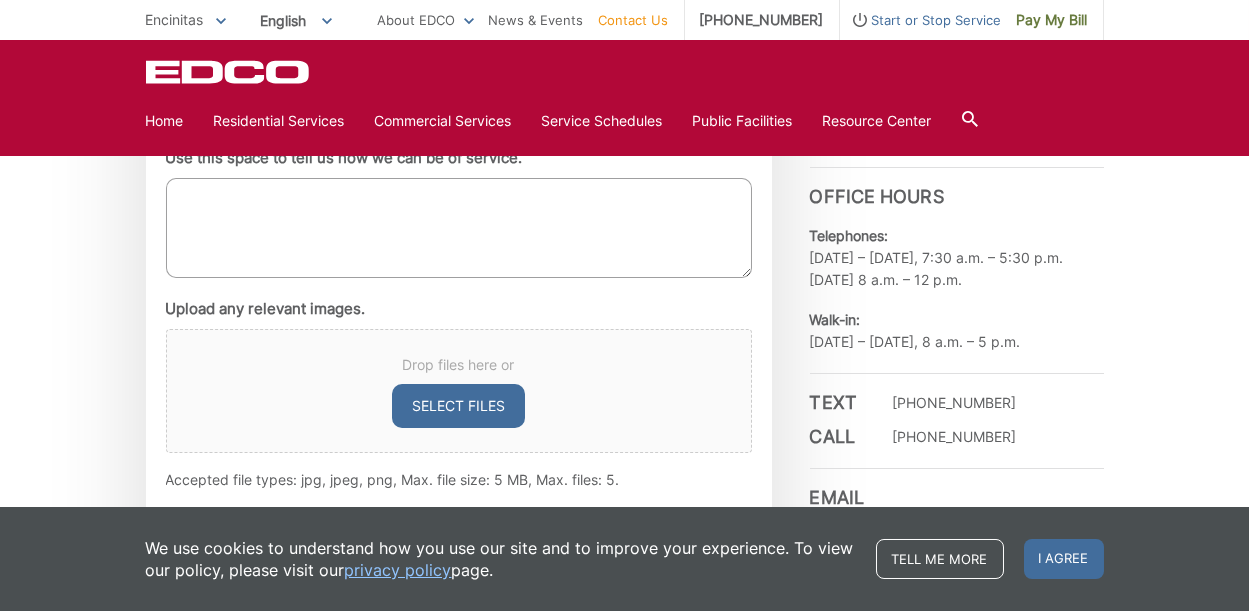 scroll, scrollTop: 1200, scrollLeft: 0, axis: vertical 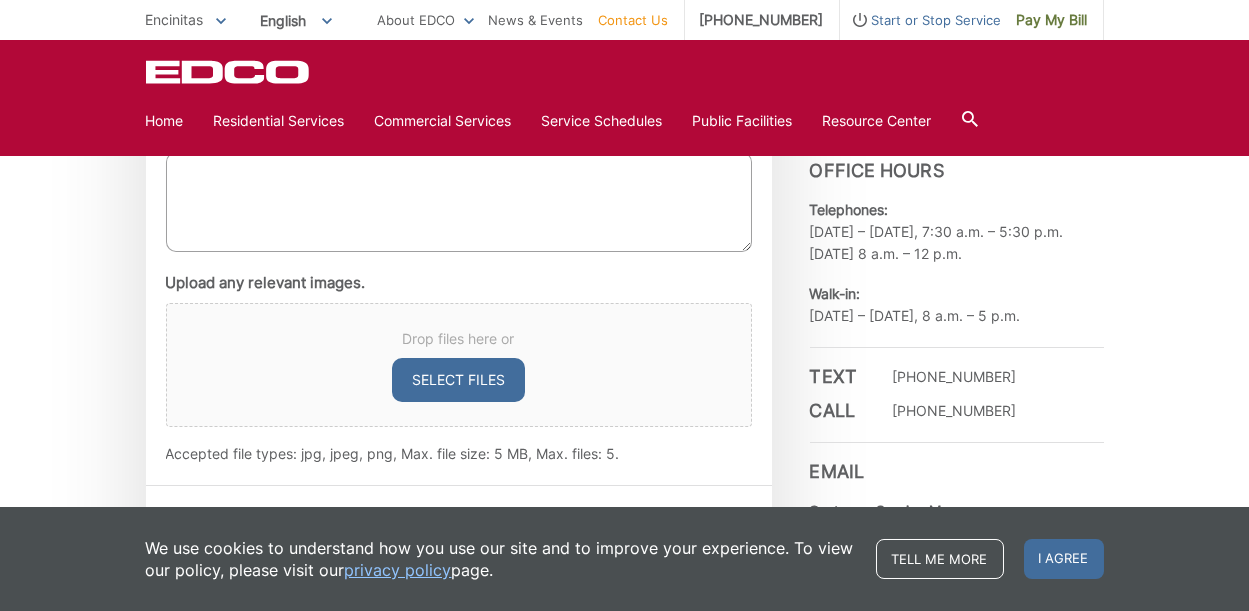 click on "Use this space to tell us how we can be of service." at bounding box center [459, 202] 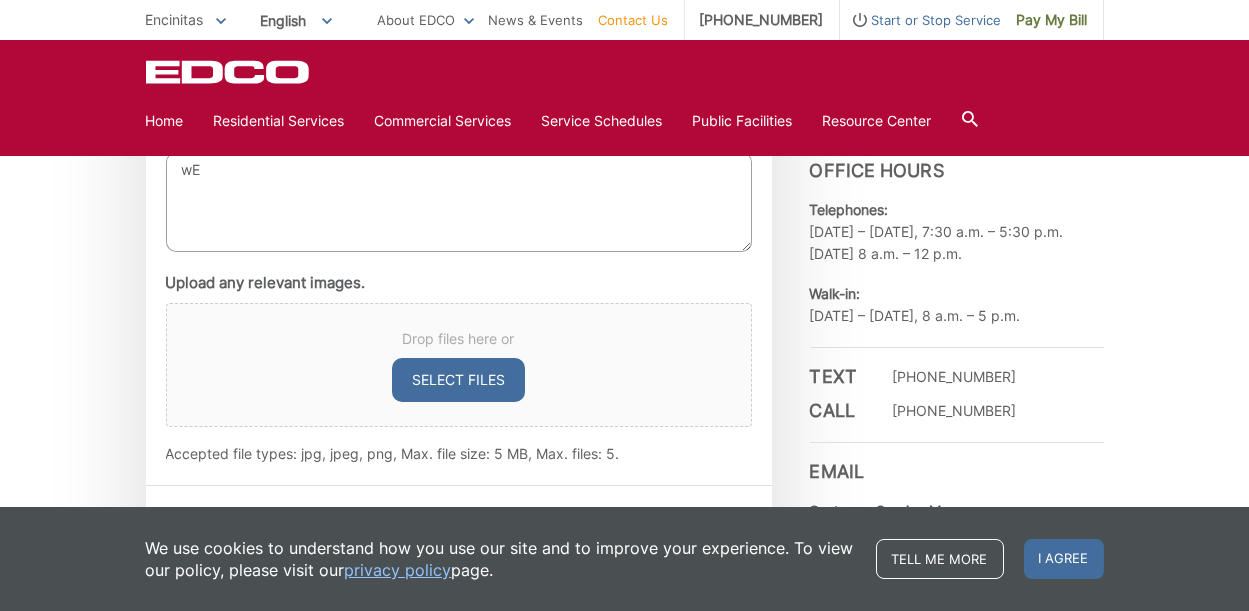 type on "w" 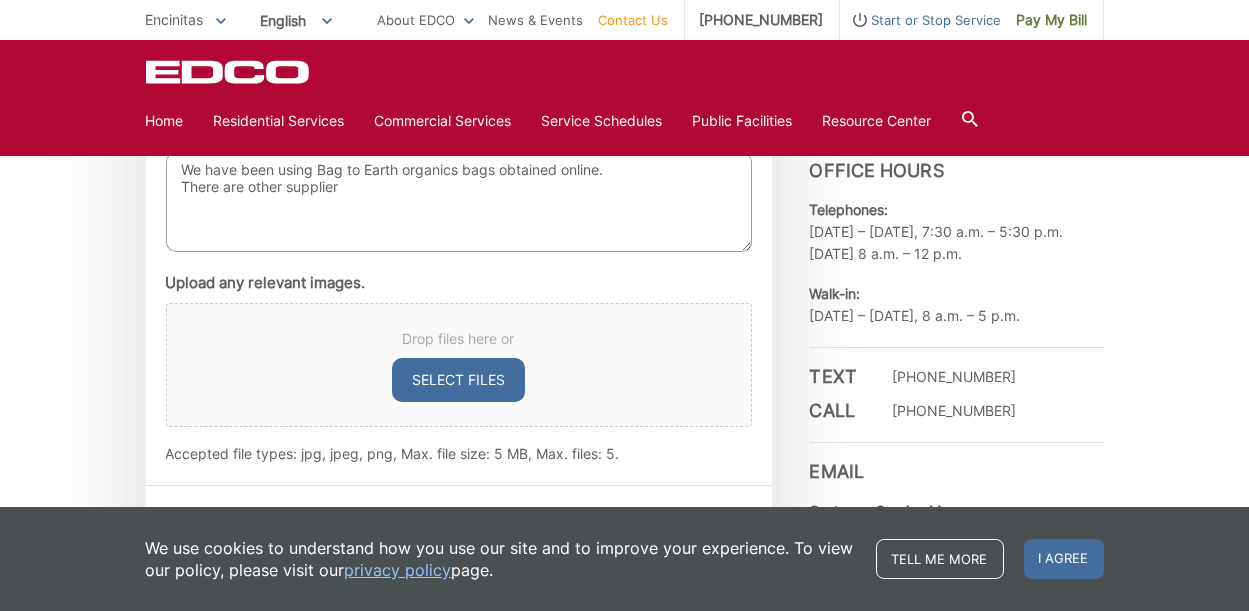 drag, startPoint x: 458, startPoint y: 169, endPoint x: 444, endPoint y: 163, distance: 15.231546 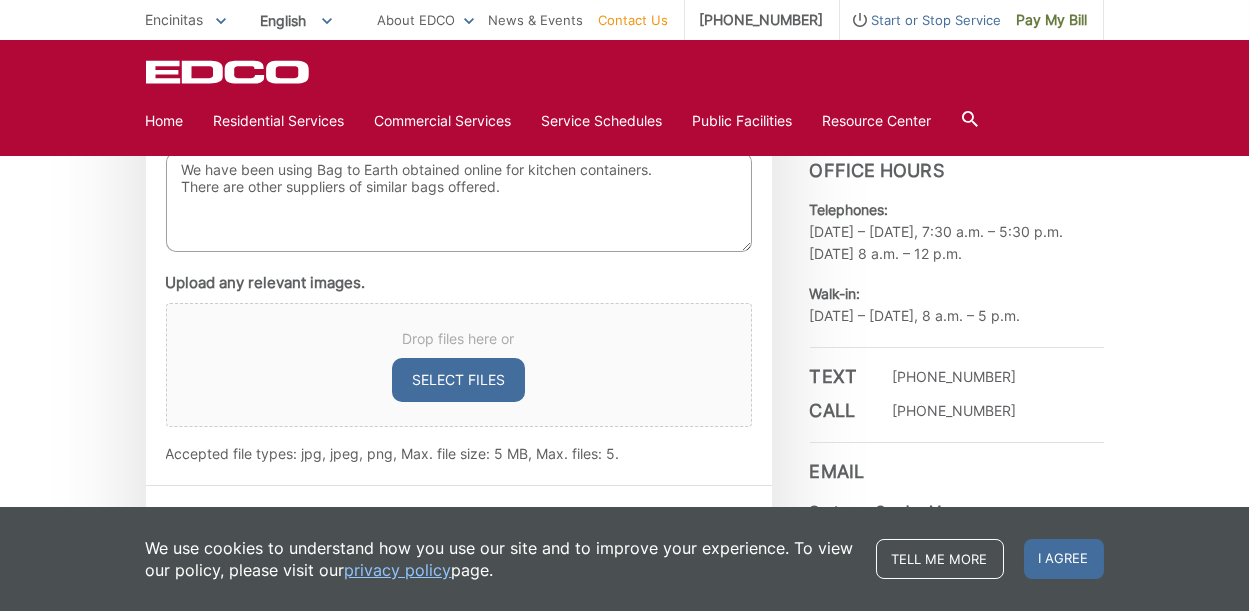 click on "We have been using Bag to Earth obtained online for kitchen containers.
There are other suppliers of similar bags offered." at bounding box center (459, 202) 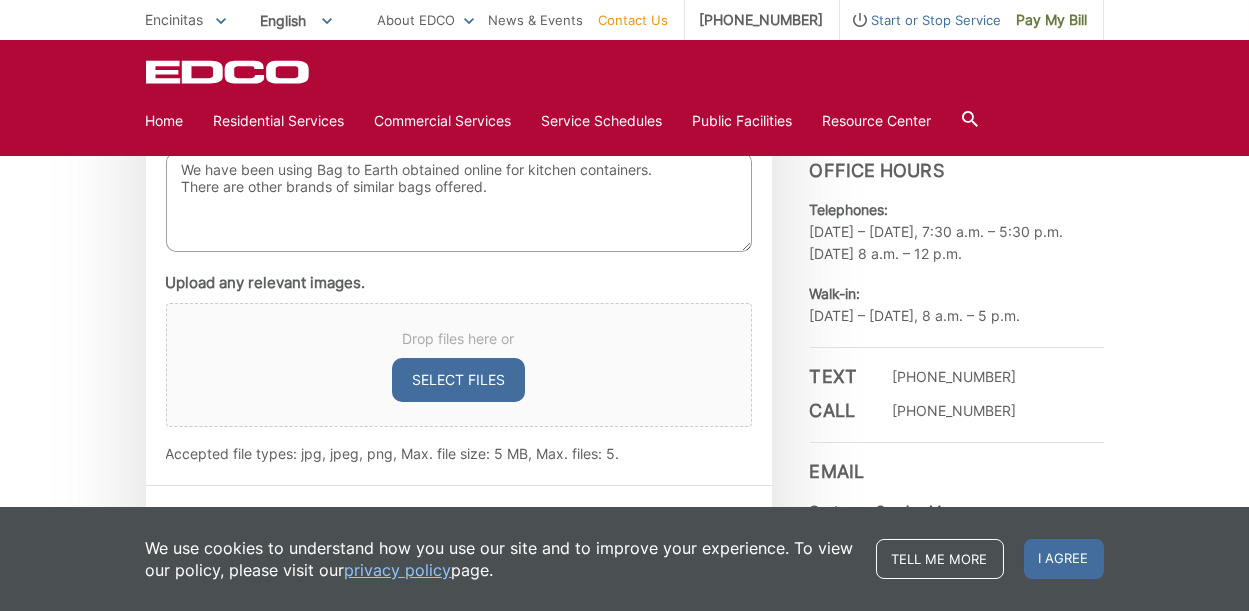 click on "We have been using Bag to Earth obtained online for kitchen containers.
There are other brands of similar bags offered." at bounding box center (459, 202) 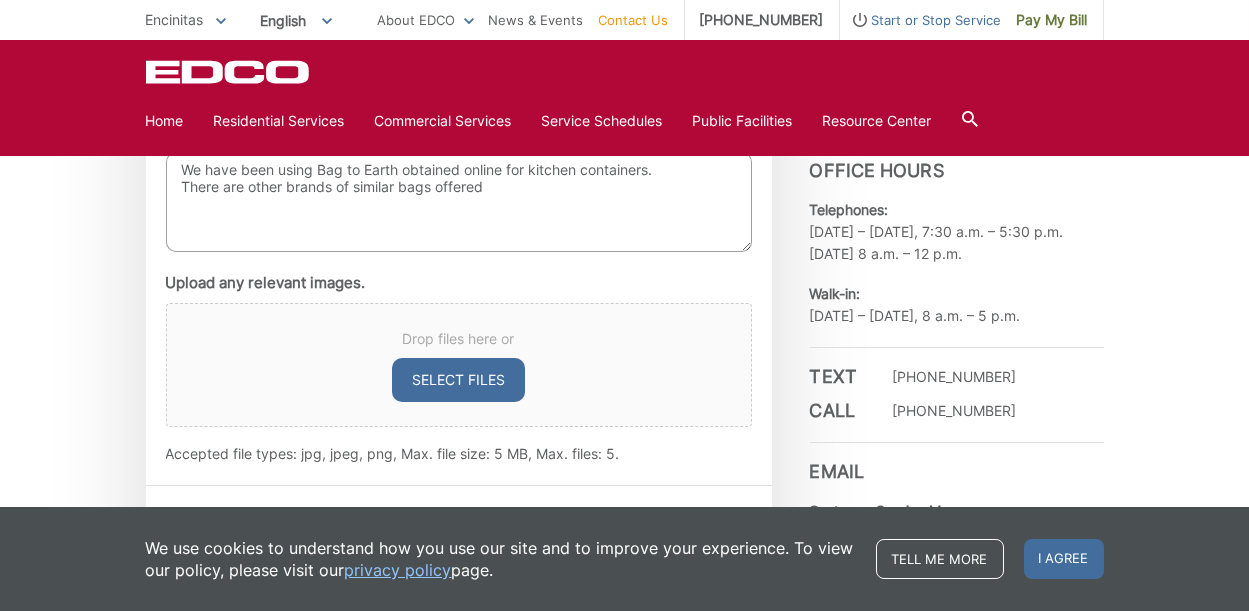 click on "We have been using Bag to Earth obtained online for kitchen containers.
There are other brands of similar bags offered" at bounding box center (459, 202) 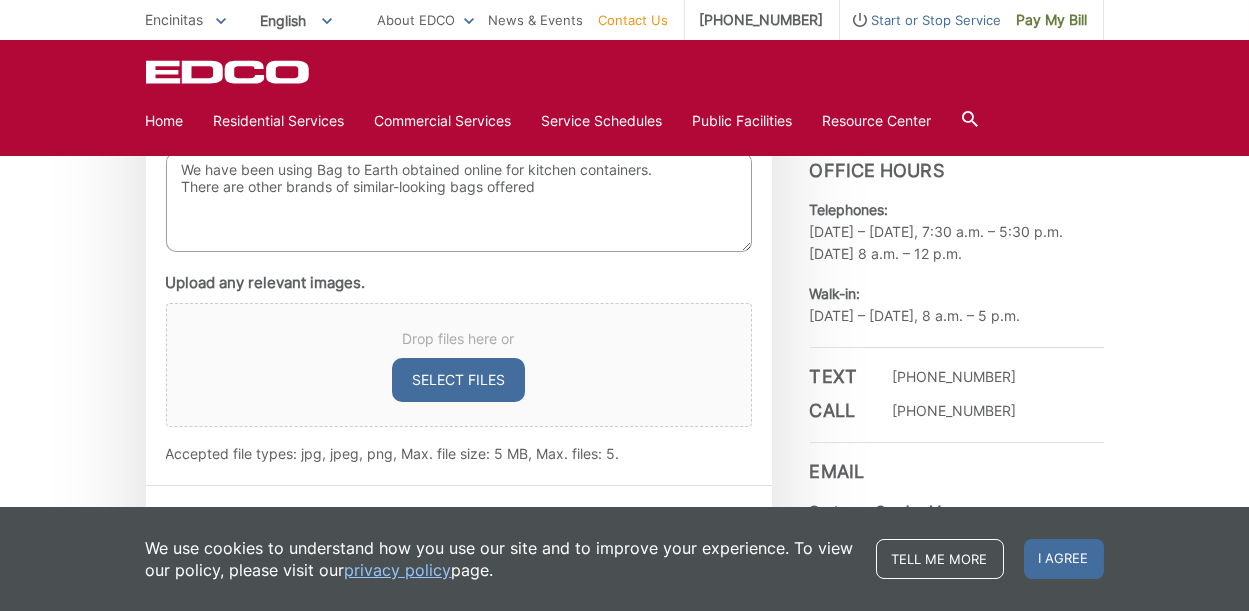 click on "We have been using Bag to Earth obtained online for kitchen containers.
There are other brands of similar-looking bags offered" at bounding box center (459, 202) 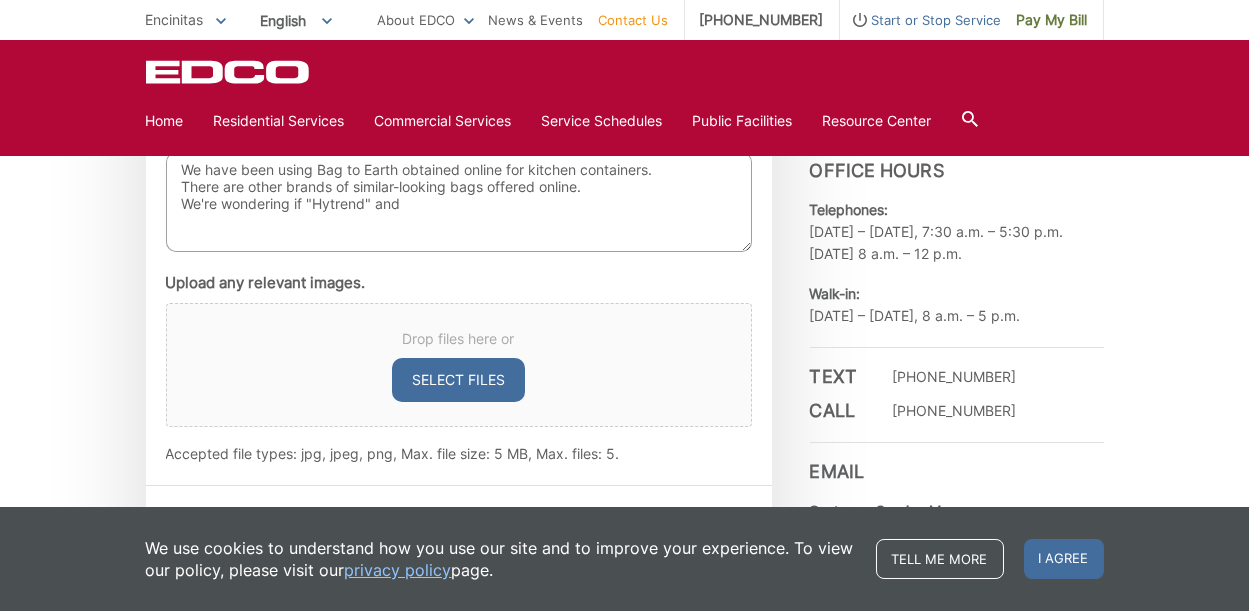 click on "We have been using Bag to Earth obtained online for kitchen containers.
There are other brands of similar-looking bags offered online.
We're wondering if "Hytrend" and" at bounding box center [459, 202] 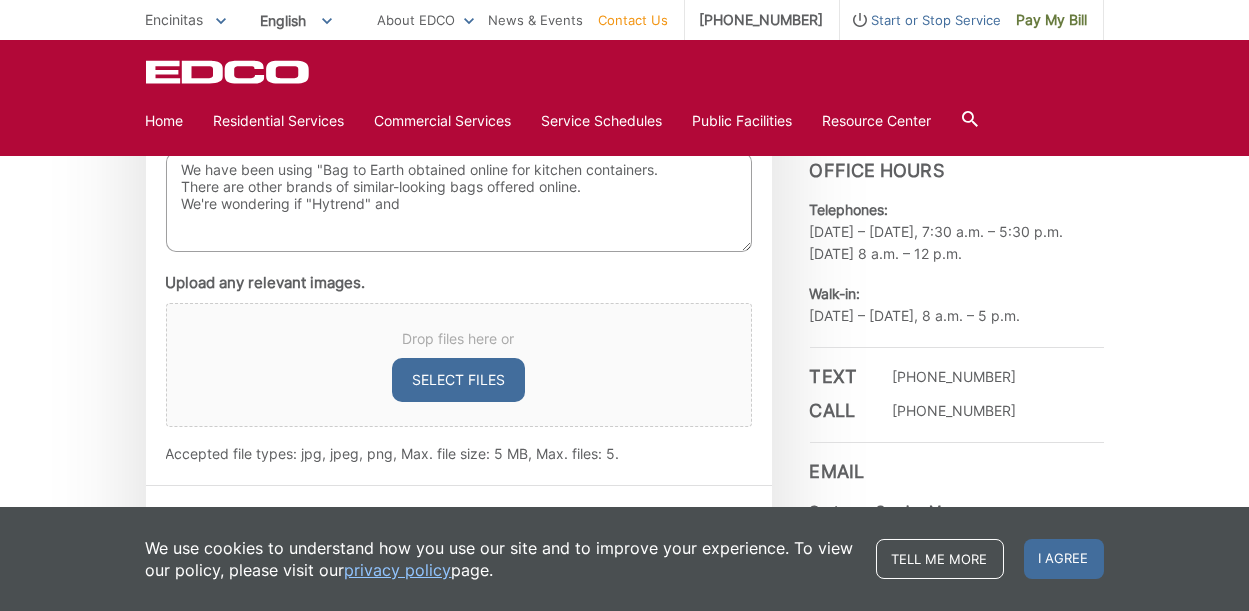 click on "We have been using "Bag to Earth obtained online for kitchen containers.
There are other brands of similar-looking bags offered online.
We're wondering if "Hytrend" and" at bounding box center (459, 202) 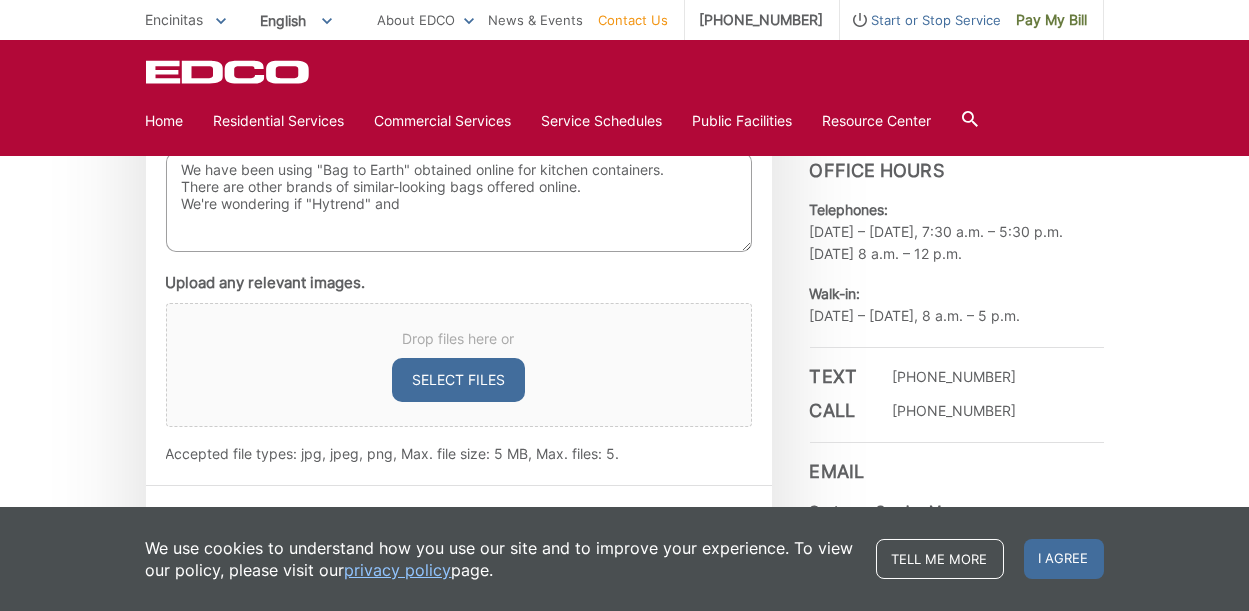 drag, startPoint x: 415, startPoint y: 167, endPoint x: 519, endPoint y: 168, distance: 104.00481 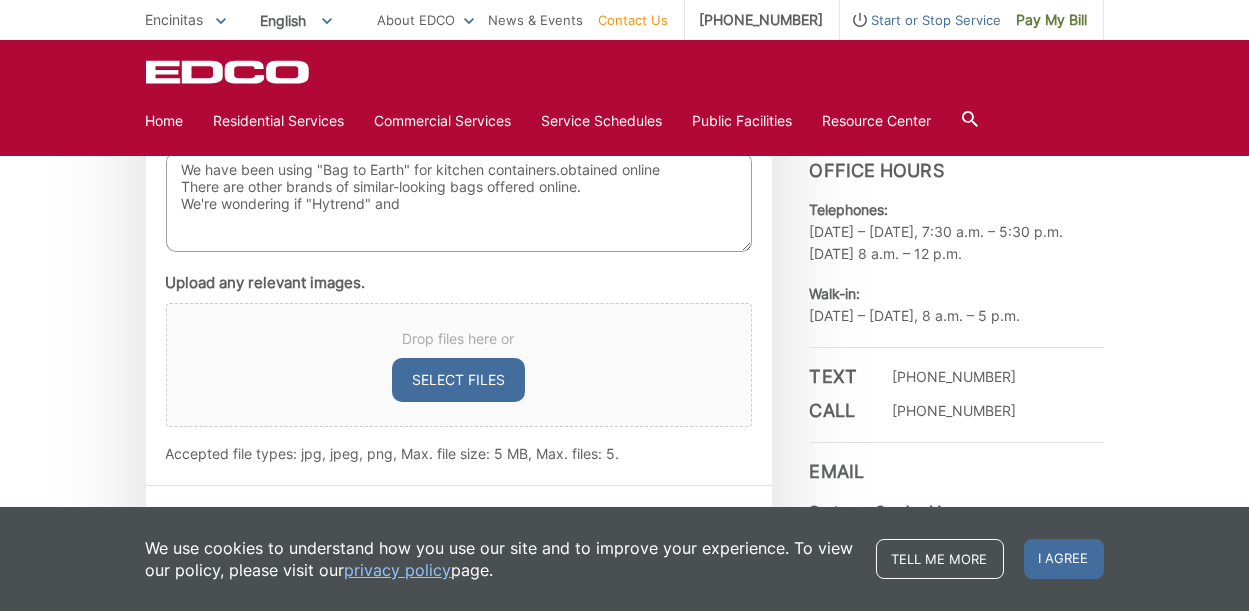 click on "We have been using "Bag to Earth" for kitchen containers.obtained online
There are other brands of similar-looking bags offered online.
We're wondering if "Hytrend" and" at bounding box center (459, 202) 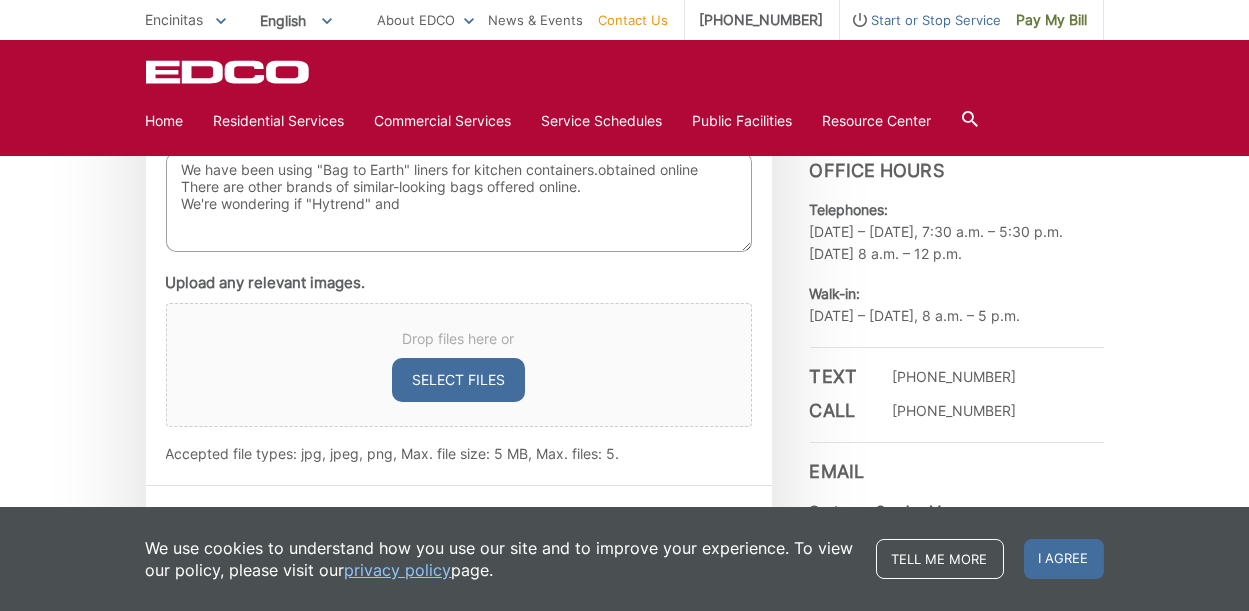 drag, startPoint x: 599, startPoint y: 171, endPoint x: 609, endPoint y: 170, distance: 10.049875 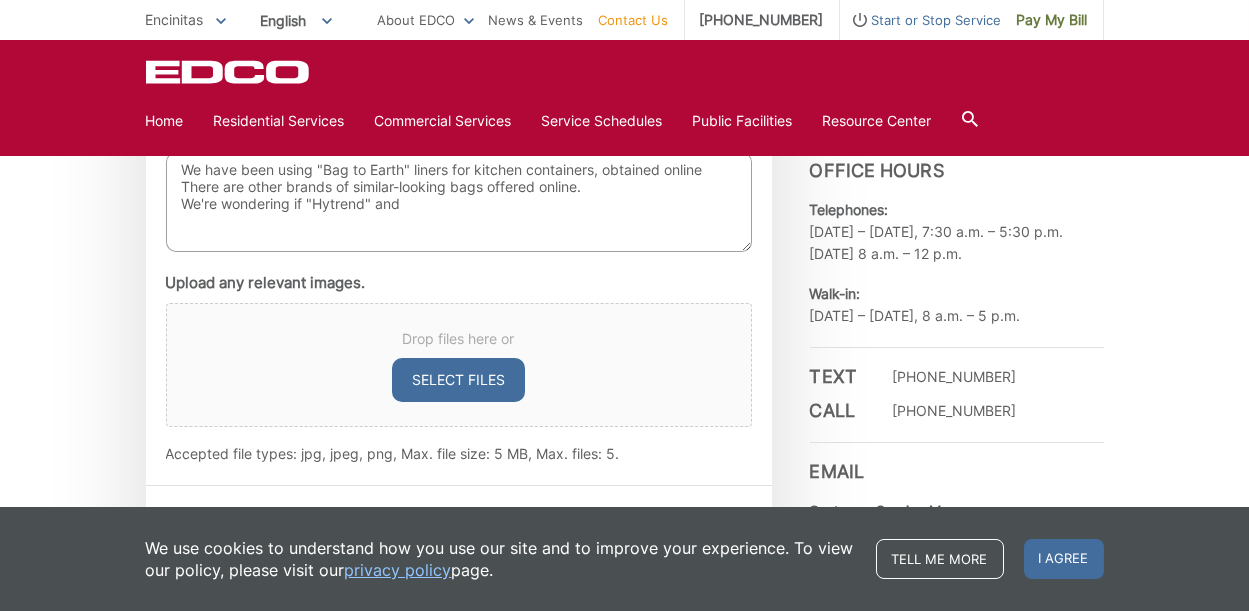 click on "We have been using "Bag to Earth" liners for kitchen containers, obtained online
There are other brands of similar-looking bags offered online.
We're wondering if "Hytrend" and" at bounding box center [459, 202] 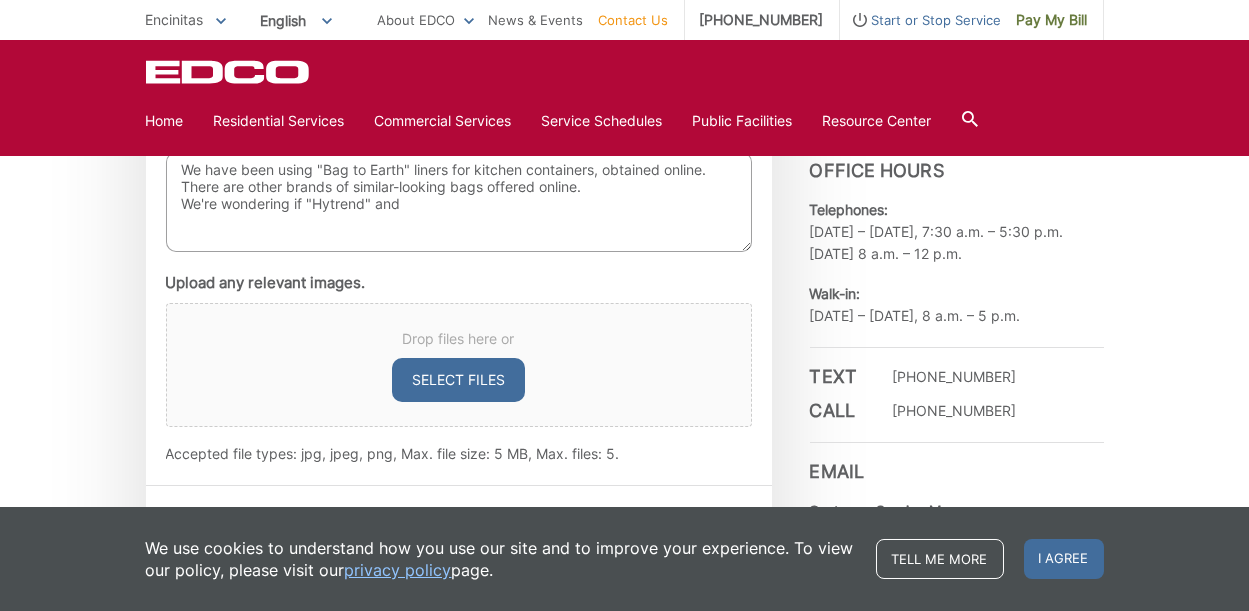 click on "We have been using "Bag to Earth" liners for kitchen containers, obtained online.
There are other brands of similar-looking bags offered online.
We're wondering if "Hytrend" and" at bounding box center (459, 202) 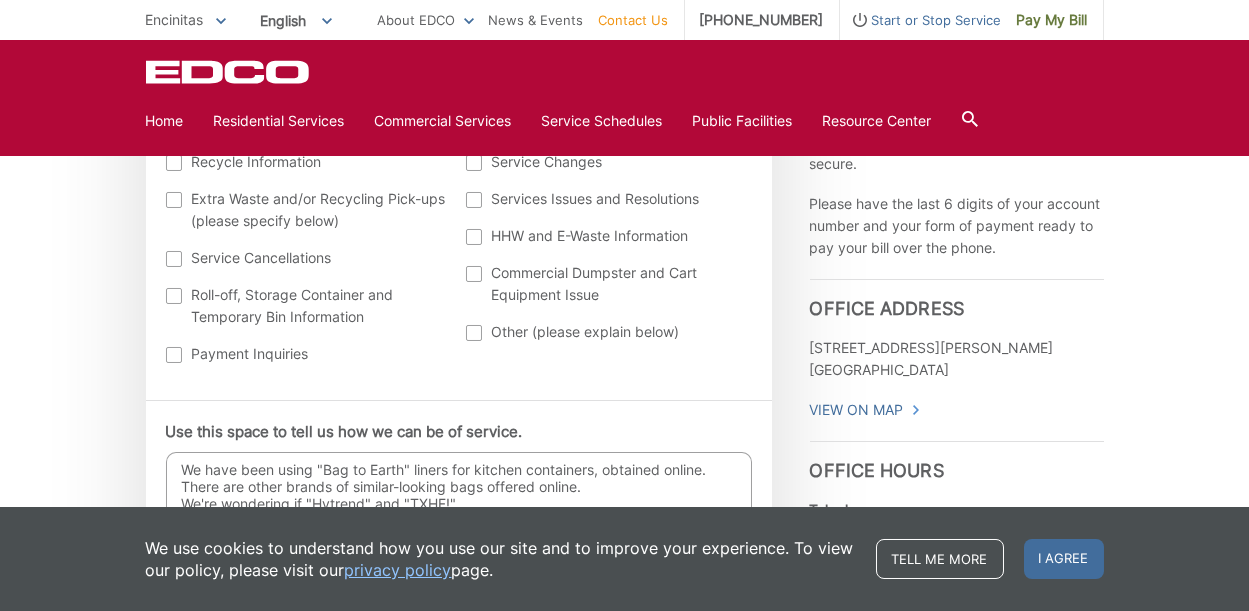 scroll, scrollTop: 1200, scrollLeft: 0, axis: vertical 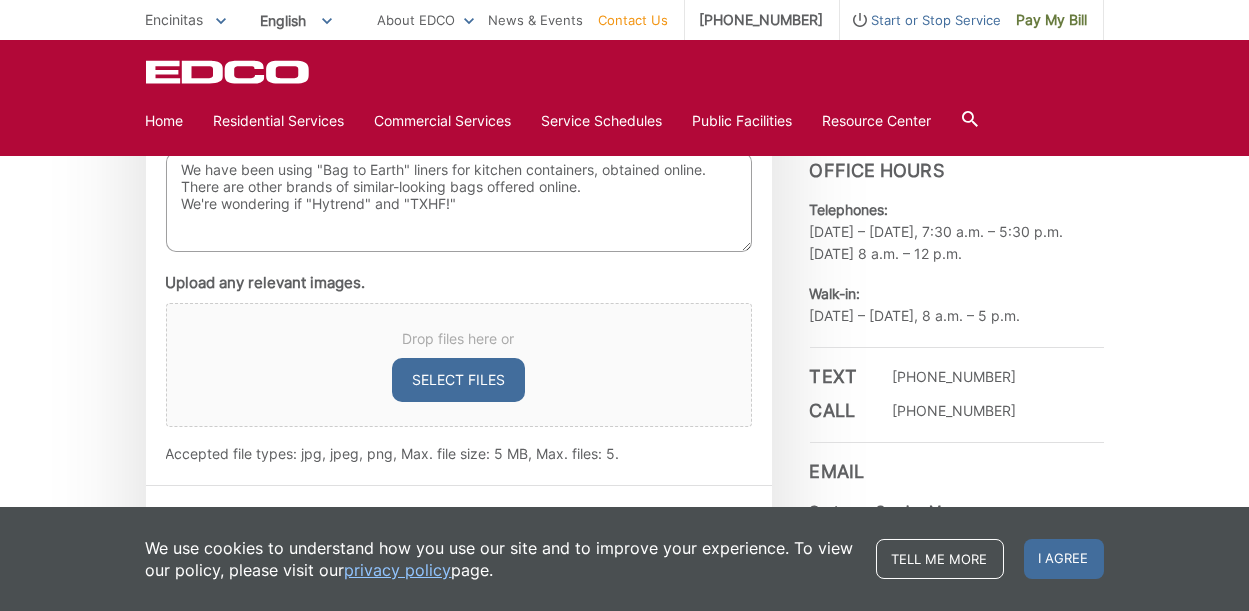 click on "We have been using "Bag to Earth" liners for kitchen containers, obtained online.
There are other brands of similar-looking bags offered online.
We're wondering if "Hytrend" and "TXHF!"" at bounding box center (459, 202) 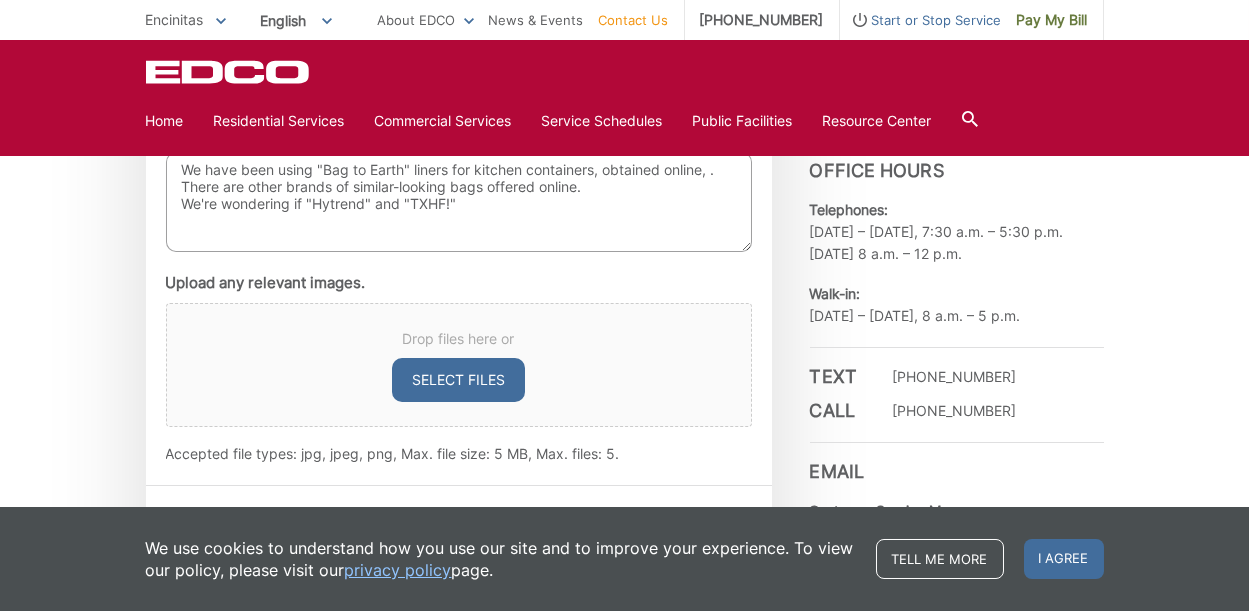 click on "We have been using "Bag to Earth" liners for kitchen containers, obtained online, .
There are other brands of similar-looking bags offered online.
We're wondering if "Hytrend" and "TXHF!"" at bounding box center (459, 202) 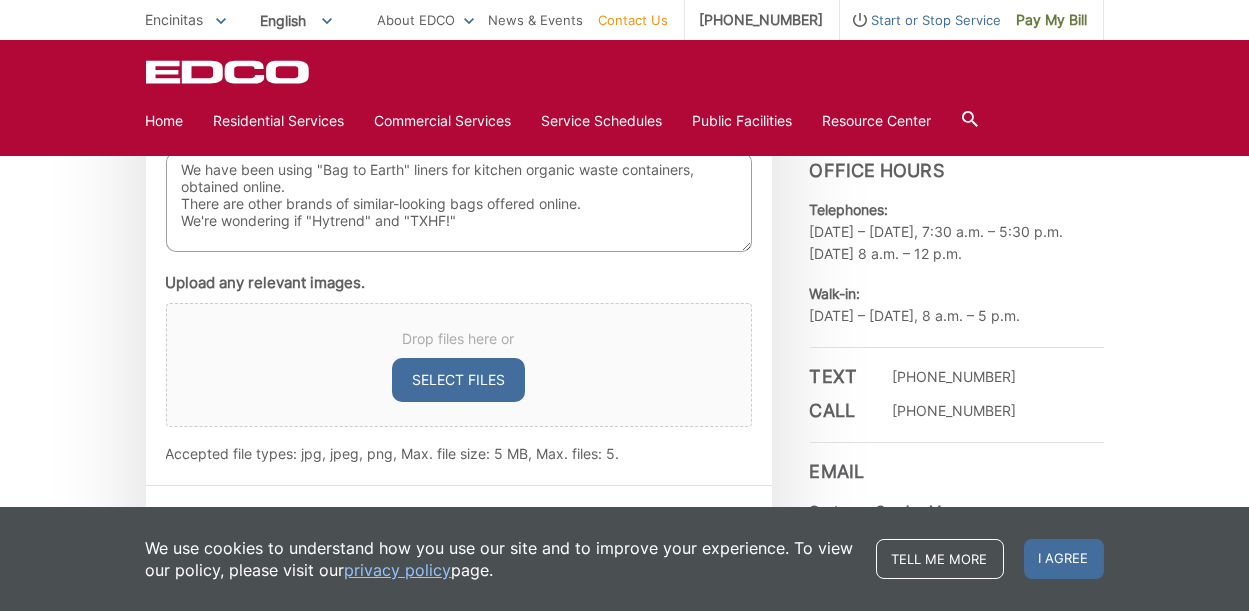 click on "We have been using "Bag to Earth" liners for kitchen organic waste containers, obtained online.
There are other brands of similar-looking bags offered online.
We're wondering if "Hytrend" and "TXHF!"" at bounding box center (459, 202) 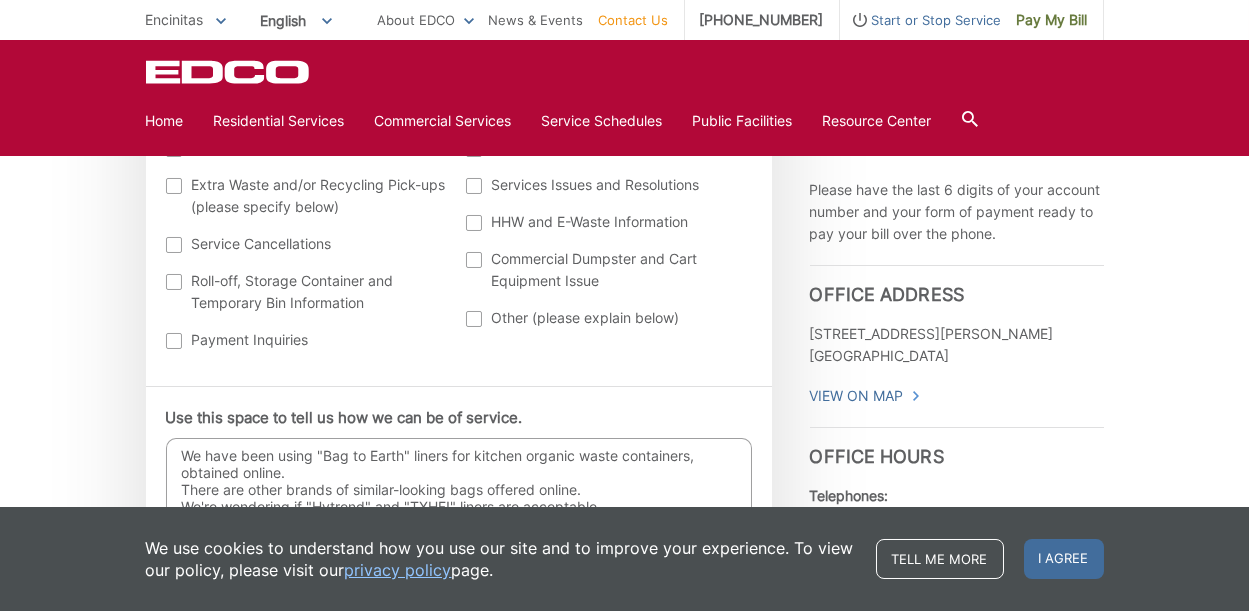 scroll, scrollTop: 1200, scrollLeft: 0, axis: vertical 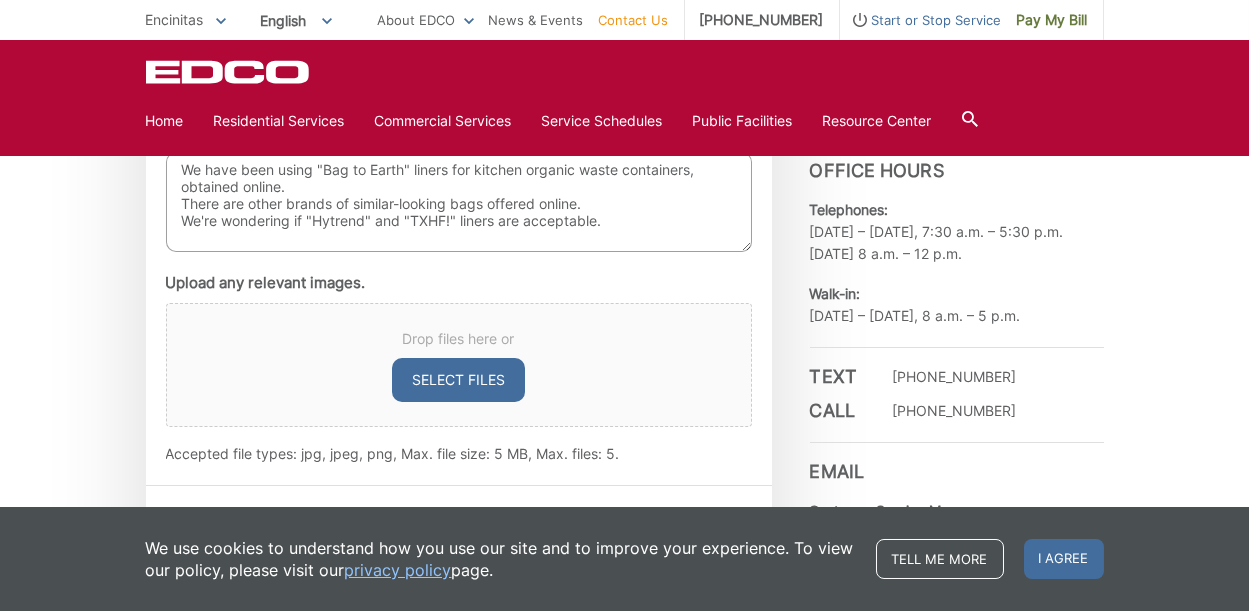 click on "We have been using "Bag to Earth" liners for kitchen organic waste containers, obtained online.
There are other brands of similar-looking bags offered online.
We're wondering if "Hytrend" and "TXHF!" liners are acceptable." at bounding box center [459, 202] 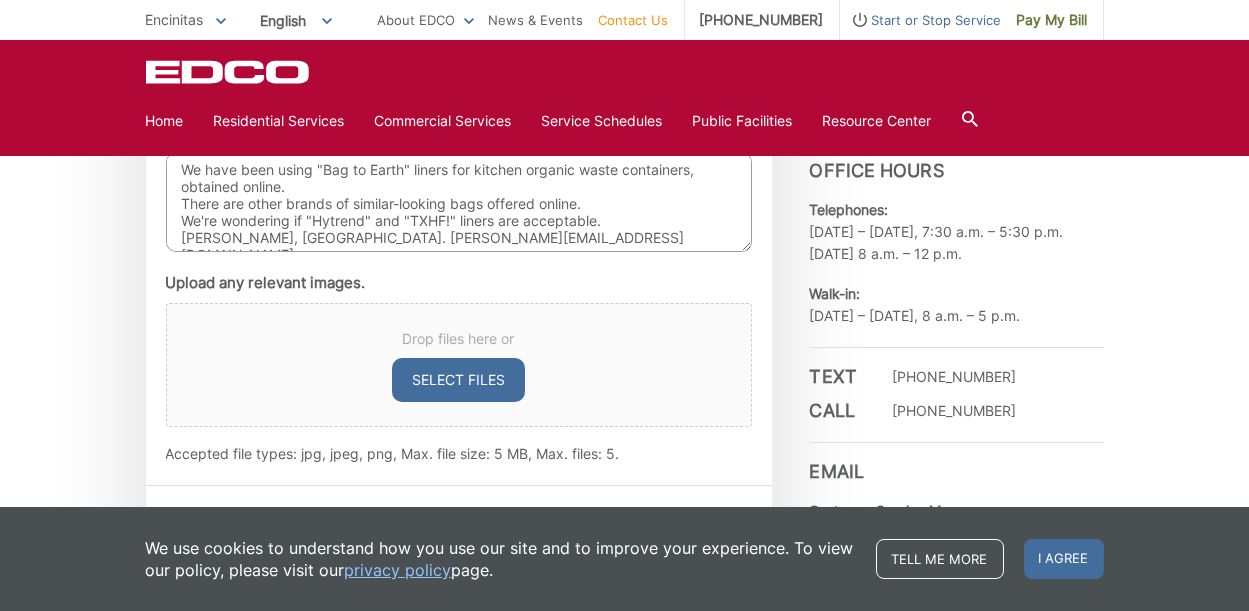 click on "We have been using "Bag to Earth" liners for kitchen organic waste containers, obtained online.
There are other brands of similar-looking bags offered online.
We're wondering if "Hytrend" and "TXHF!" liners are acceptable.
Jane Schucard, Solana Beach. jane.schucard@gmail.com" at bounding box center (459, 202) 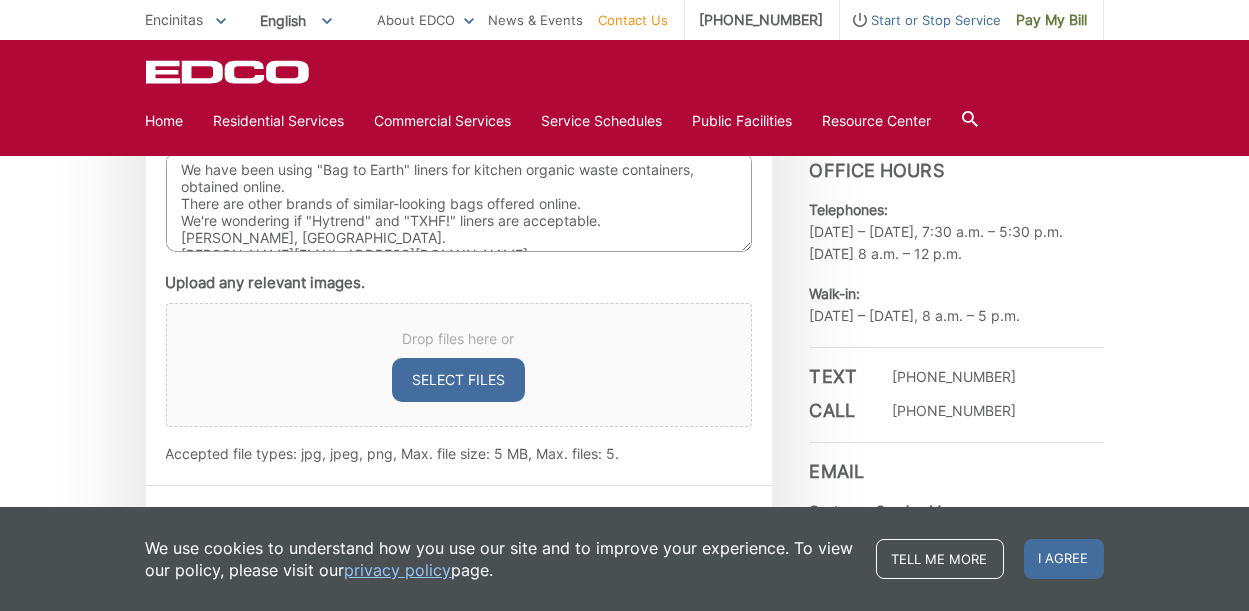 scroll, scrollTop: 9, scrollLeft: 0, axis: vertical 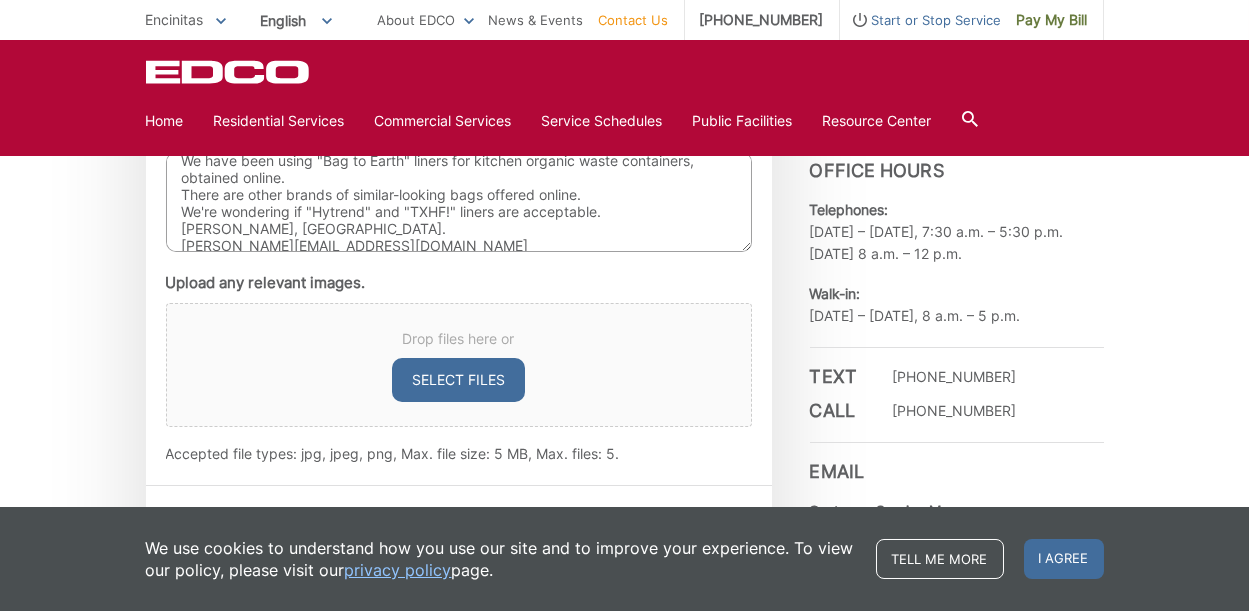 click on "We have been using "Bag to Earth" liners for kitchen organic waste containers, obtained online.
There are other brands of similar-looking bags offered online.
We're wondering if "Hytrend" and "TXHF!" liners are acceptable.
Jane Schucard, Solana Beach.
jane.schucard@gmail.com" at bounding box center [459, 202] 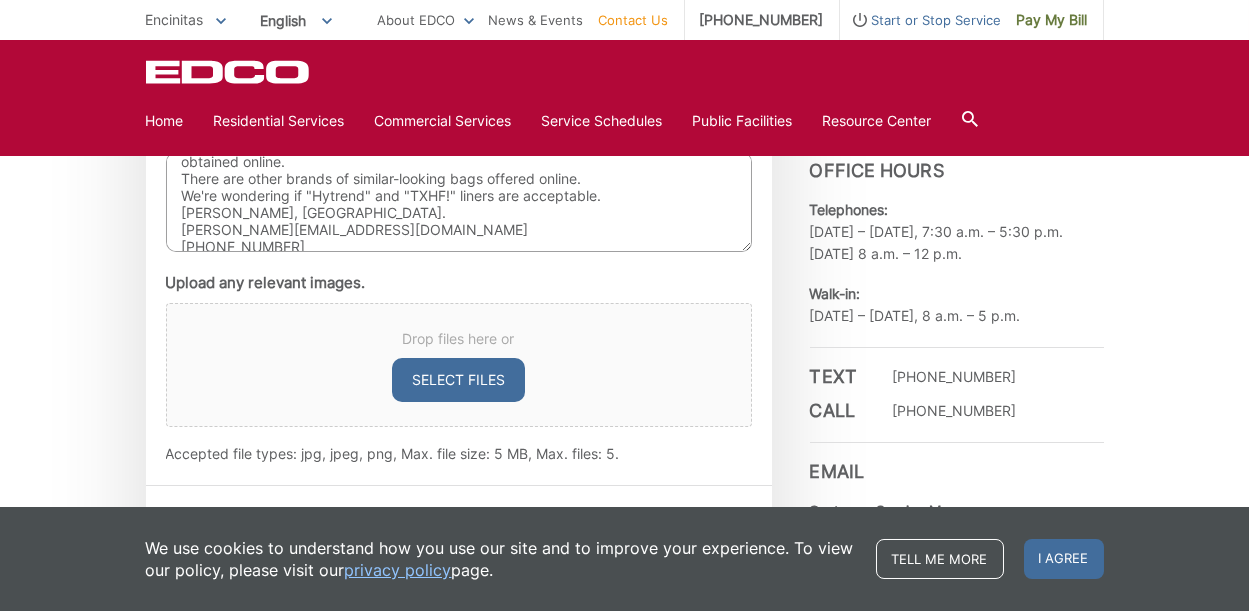 scroll, scrollTop: 42, scrollLeft: 0, axis: vertical 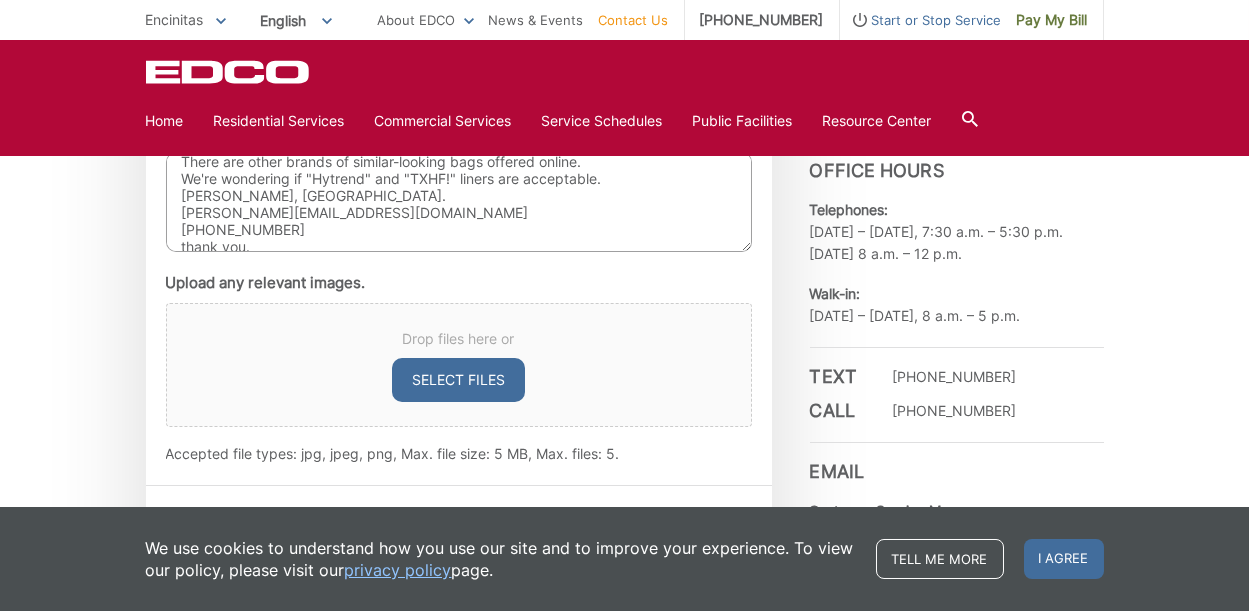 click on "We have been using "Bag to Earth" liners for kitchen organic waste containers, obtained online.
There are other brands of similar-looking bags offered online.
We're wondering if "Hytrend" and "TXHF!" liners are acceptable.
Jane Schucard, Solana Beach.
jane.schucard@gmail.com
858-342-9639
thank you." at bounding box center (459, 202) 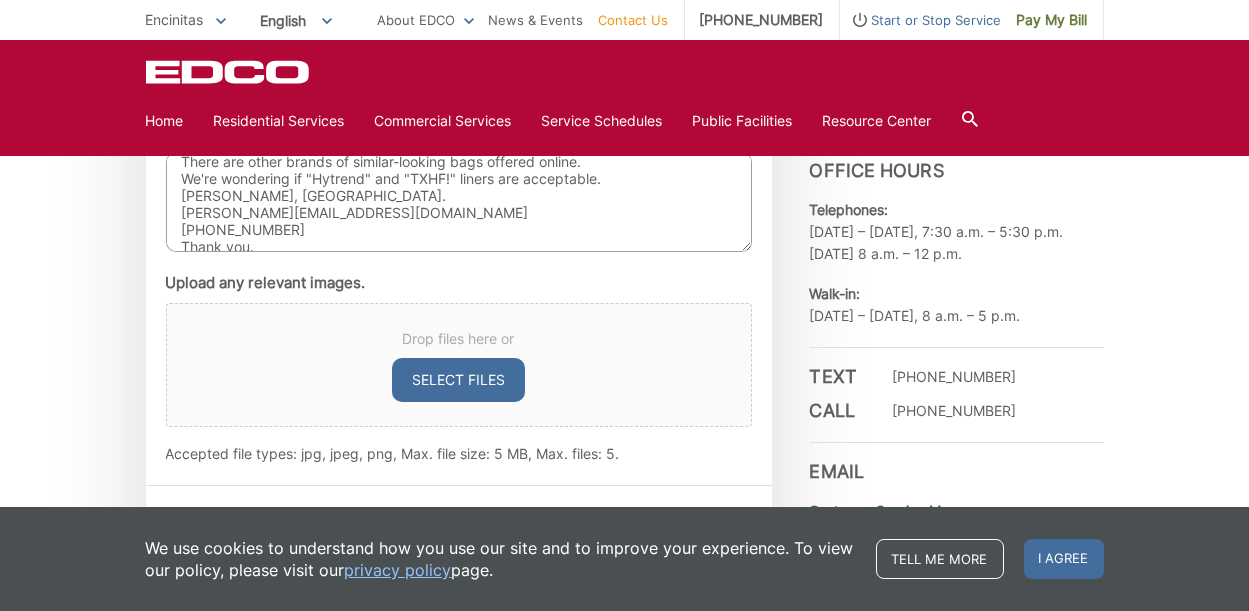 scroll, scrollTop: 49, scrollLeft: 0, axis: vertical 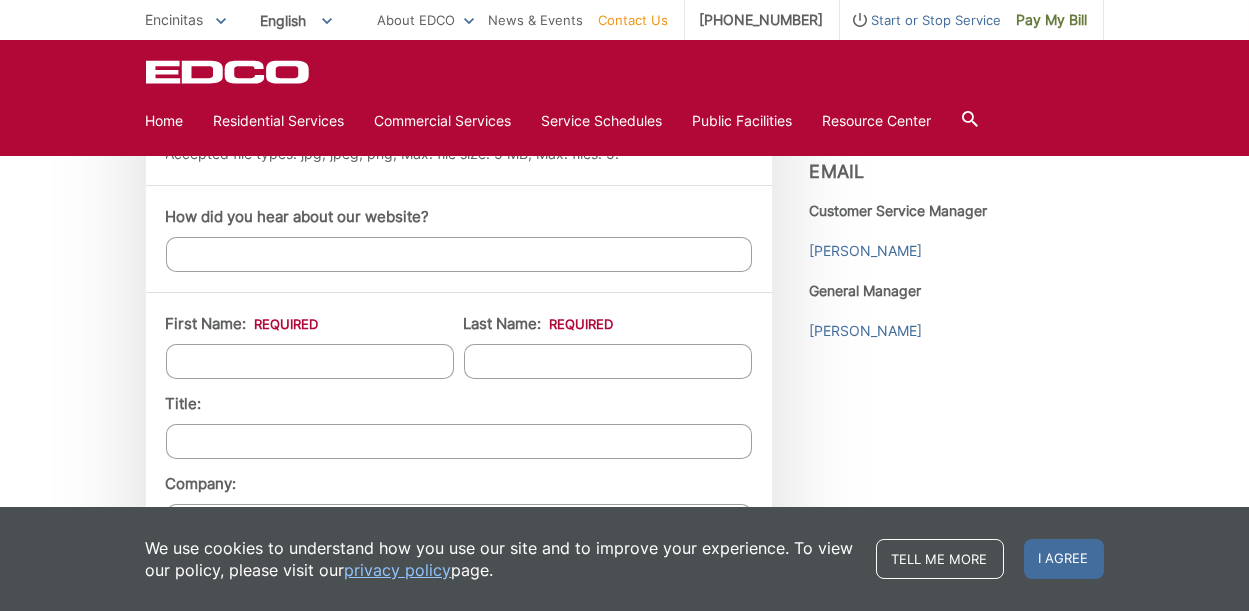 type on "We have been using "Bag to Earth" liners for kitchen organic waste containers, obtained online.
There are other brands of similar-looking bags offered online.
We're wondering if "Hytrend" and "TXHF!" liners are acceptable.
Jane Schucard, Solana Beach.
jane.schucard@gmail.com
858-342-9639
Thank you." 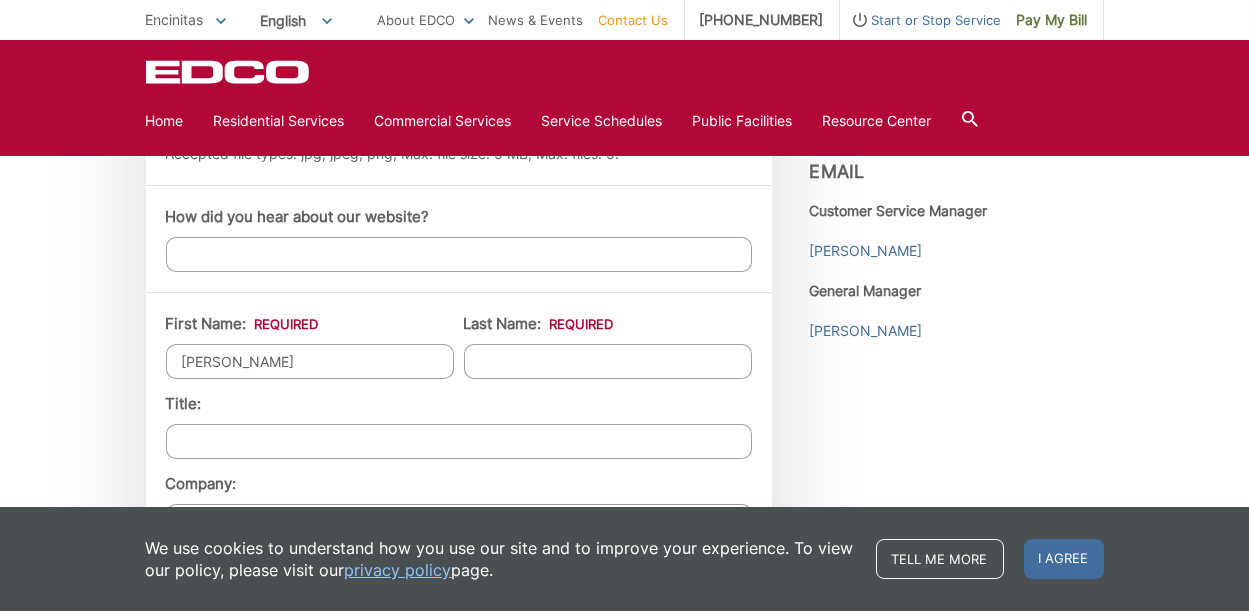type on "[PERSON_NAME]" 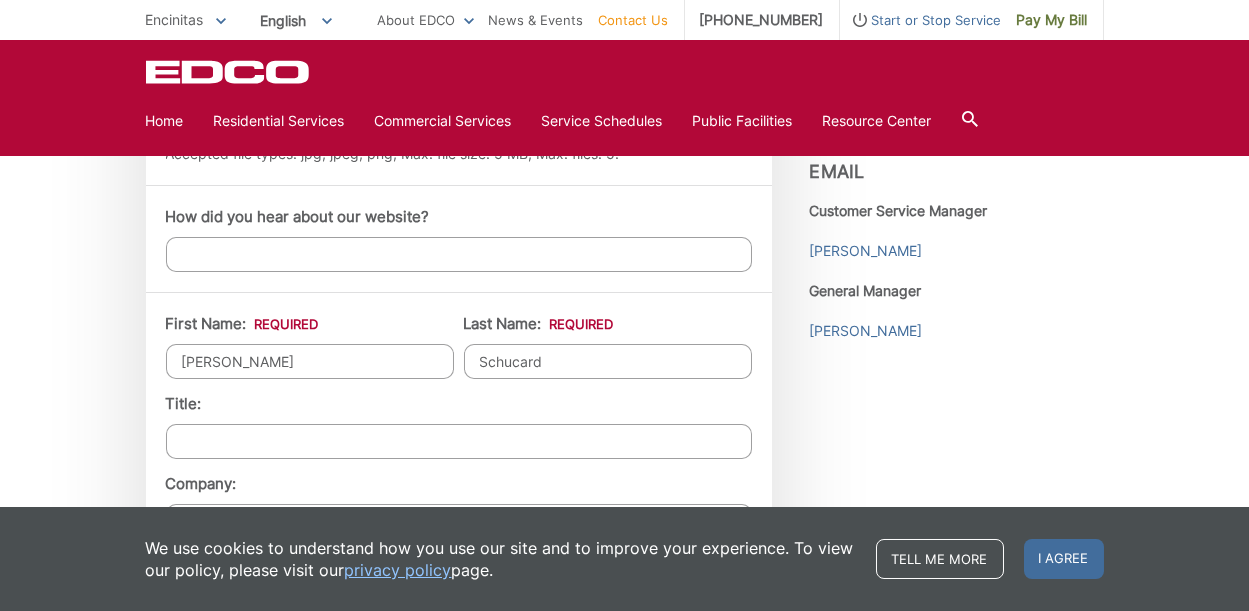 type on "Schucard" 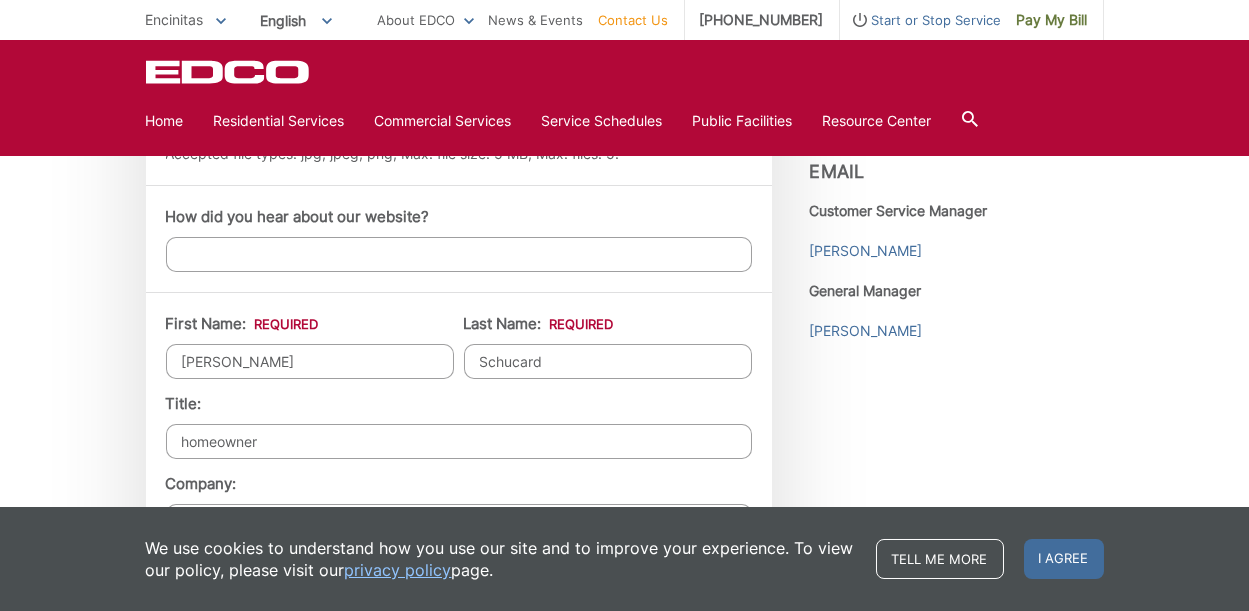 scroll, scrollTop: 1800, scrollLeft: 0, axis: vertical 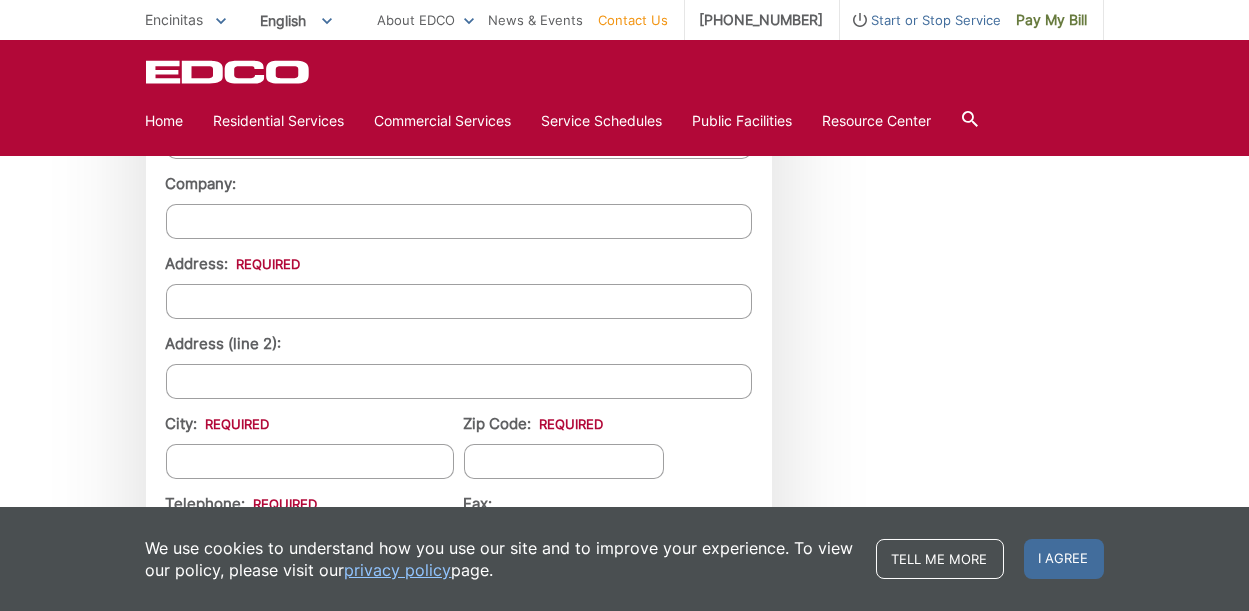 type on "homeowner" 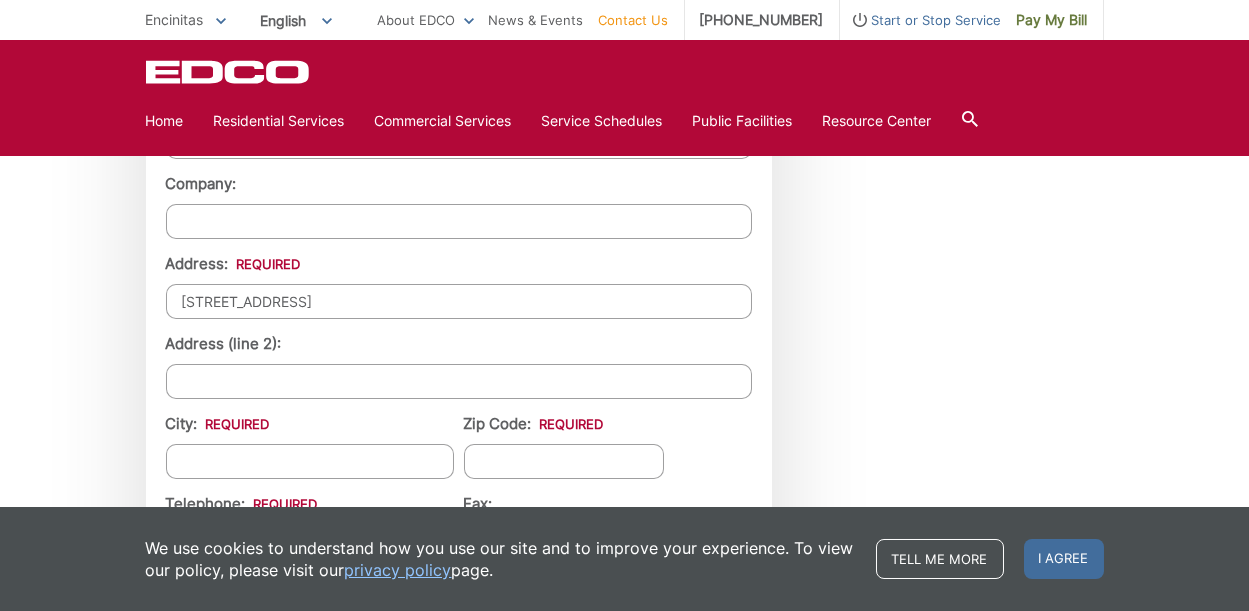 type on "[STREET_ADDRESS]" 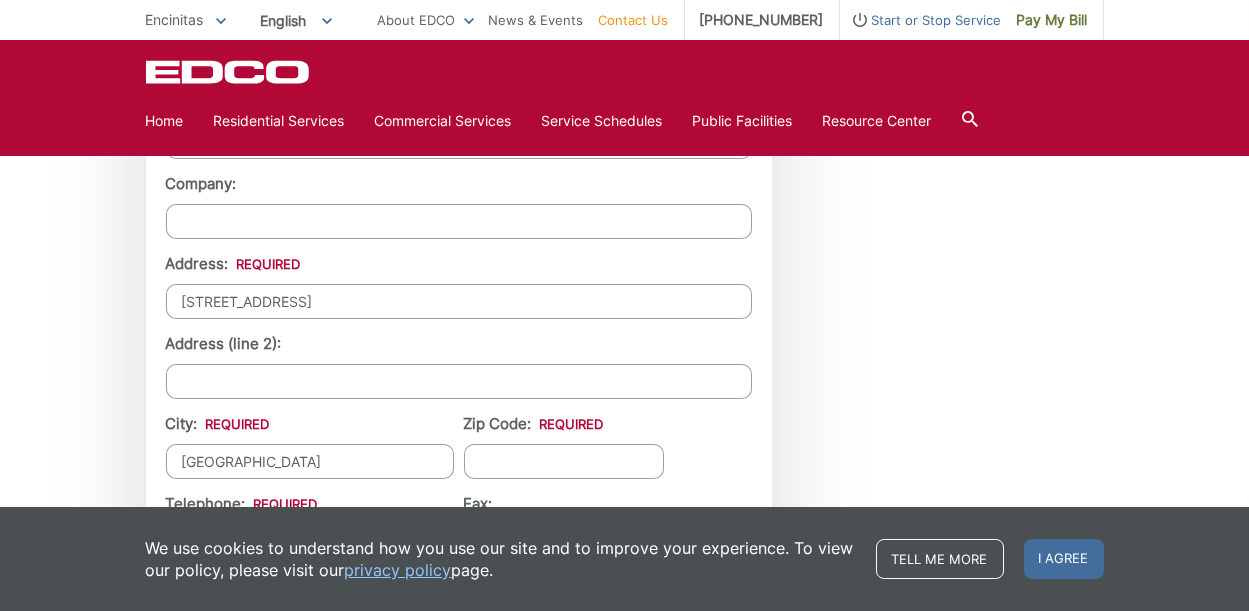 type on "[GEOGRAPHIC_DATA]" 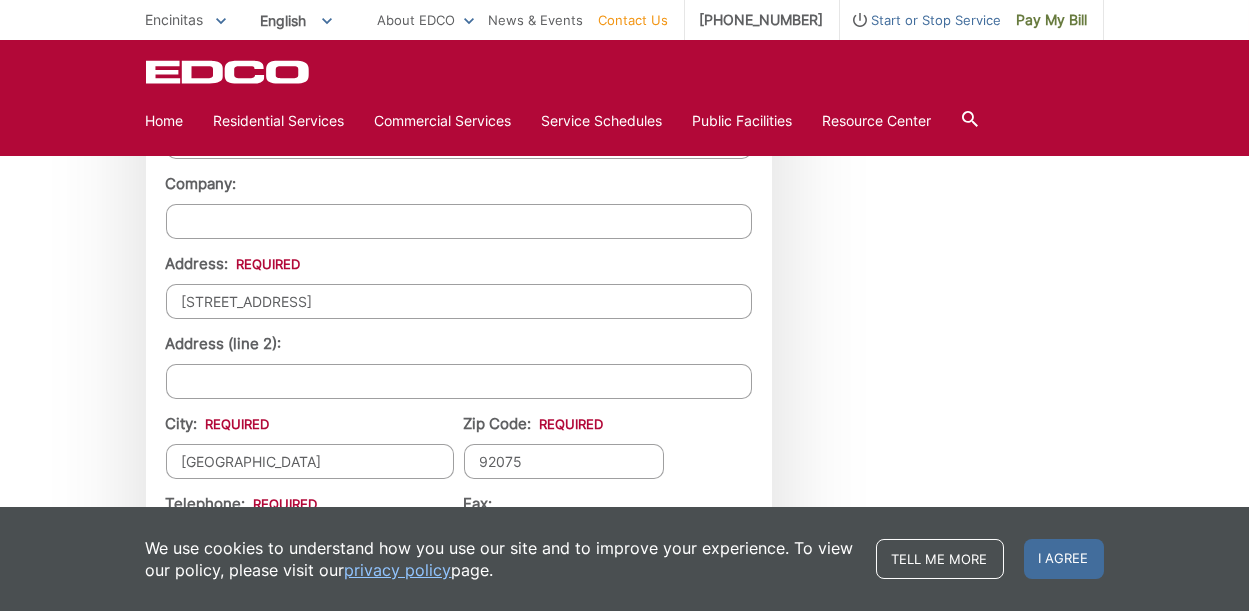 scroll, scrollTop: 2100, scrollLeft: 0, axis: vertical 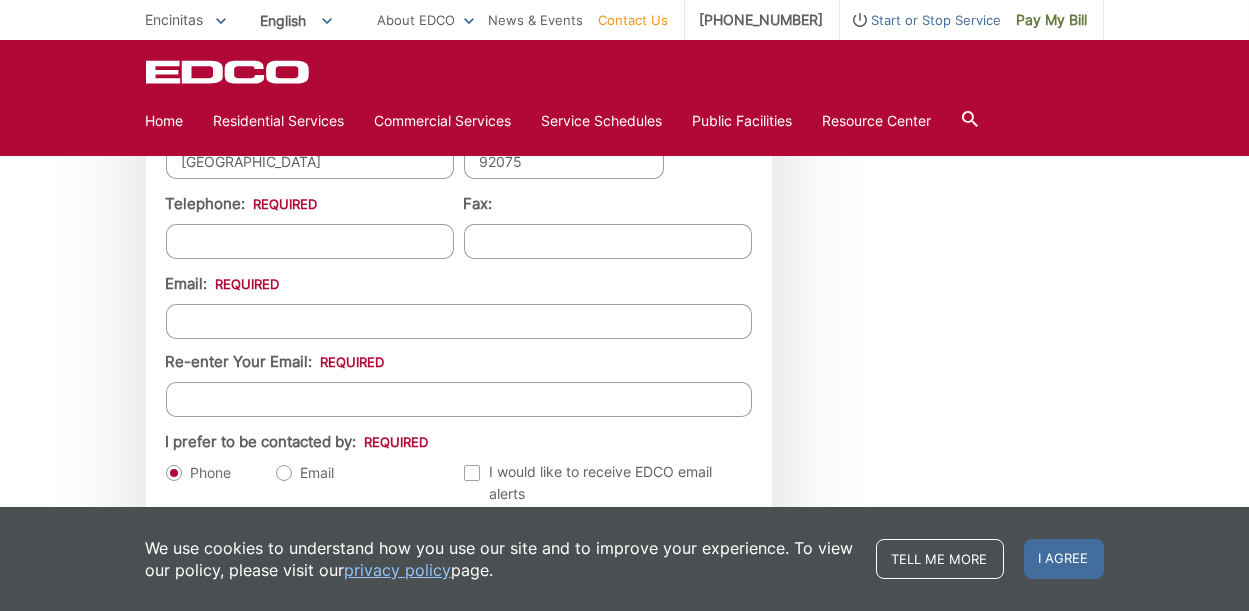 type on "92075" 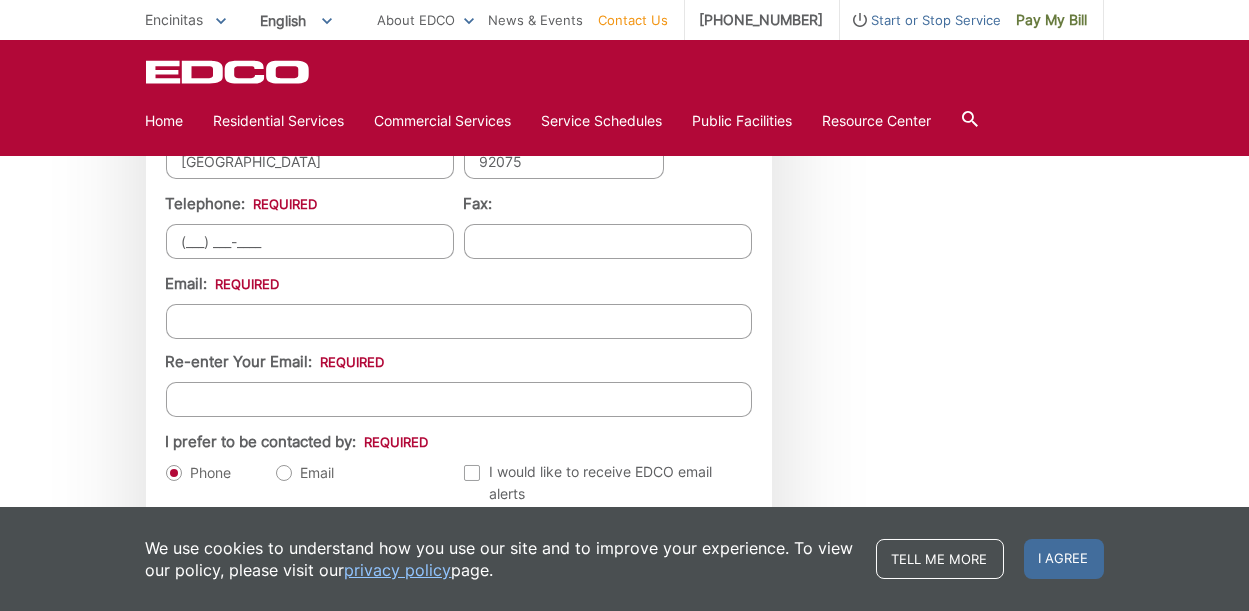 click on "(___) ___-____" at bounding box center [310, 241] 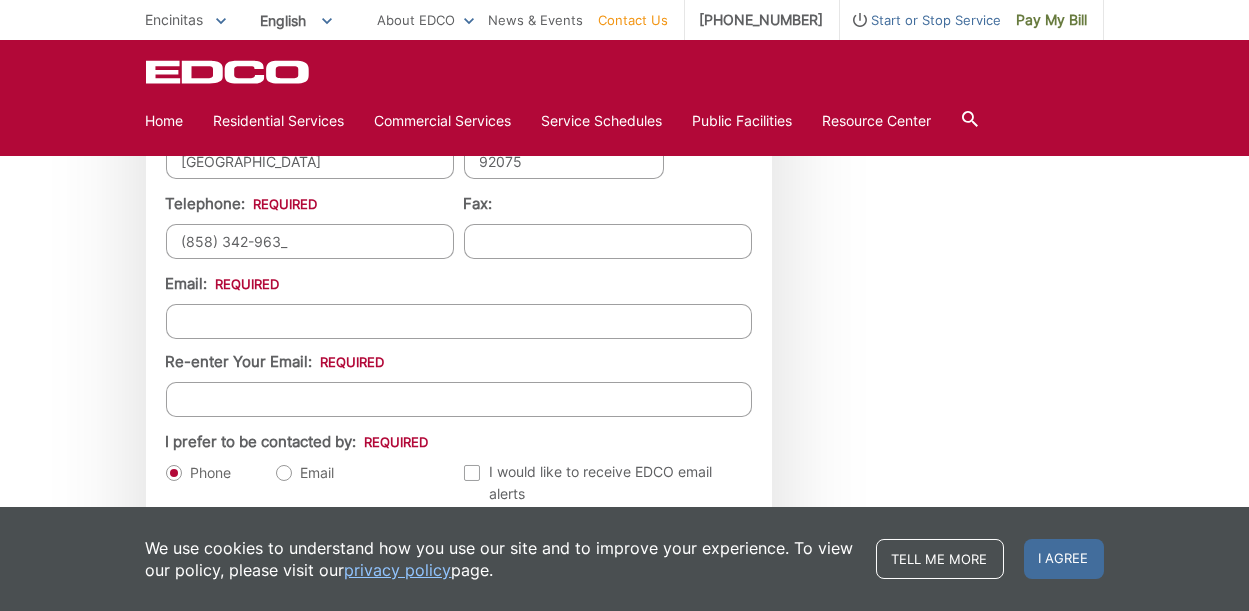 type on "[PHONE_NUMBER]" 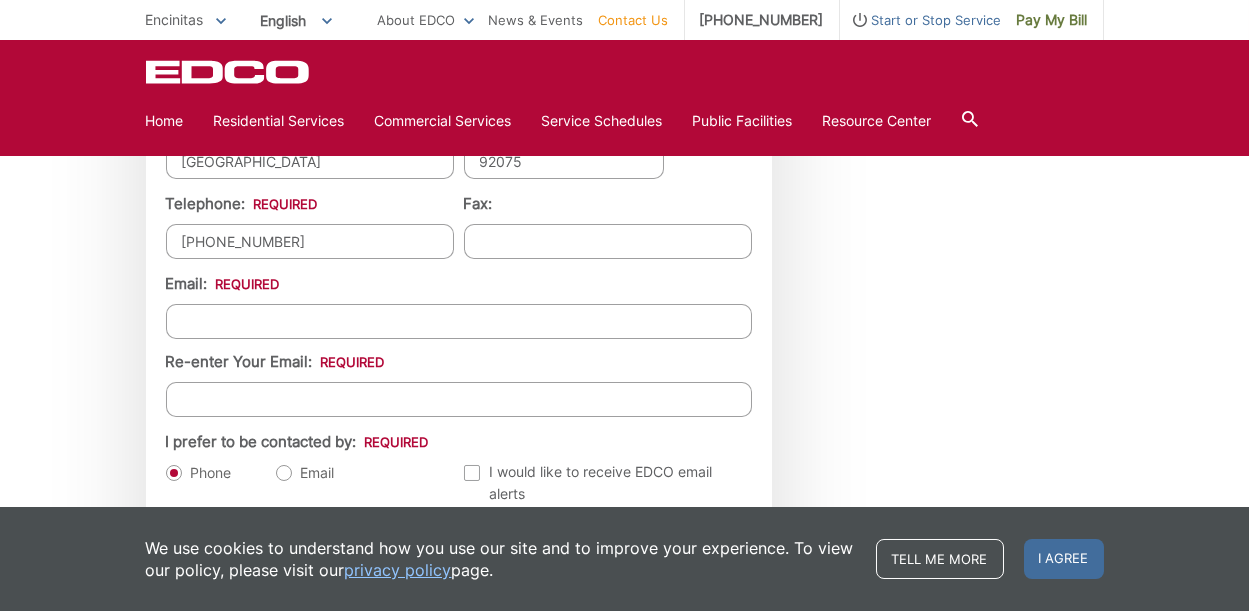click on "Email *" at bounding box center [459, 321] 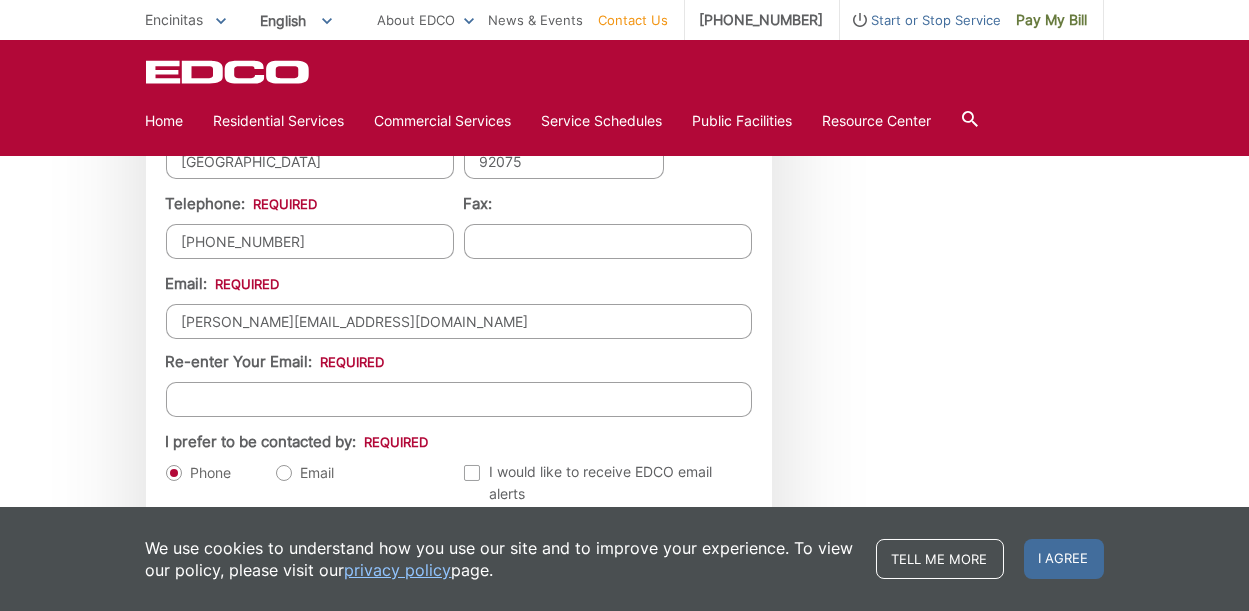 type on "[PERSON_NAME][EMAIL_ADDRESS][DOMAIN_NAME]" 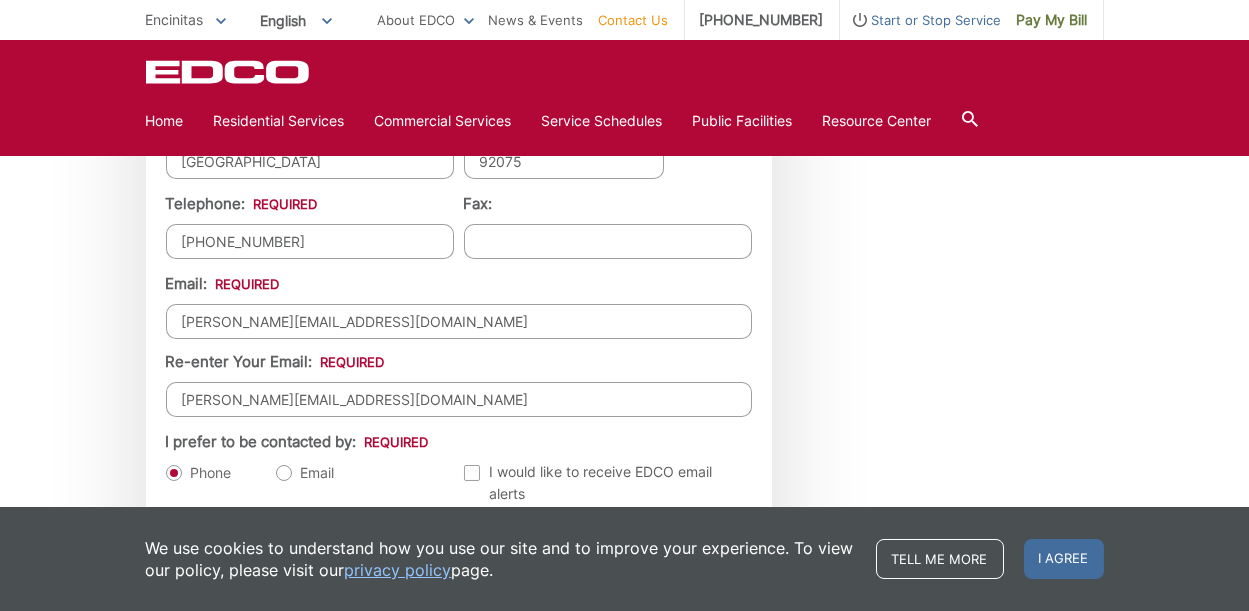 type on "[PERSON_NAME][EMAIL_ADDRESS][DOMAIN_NAME]" 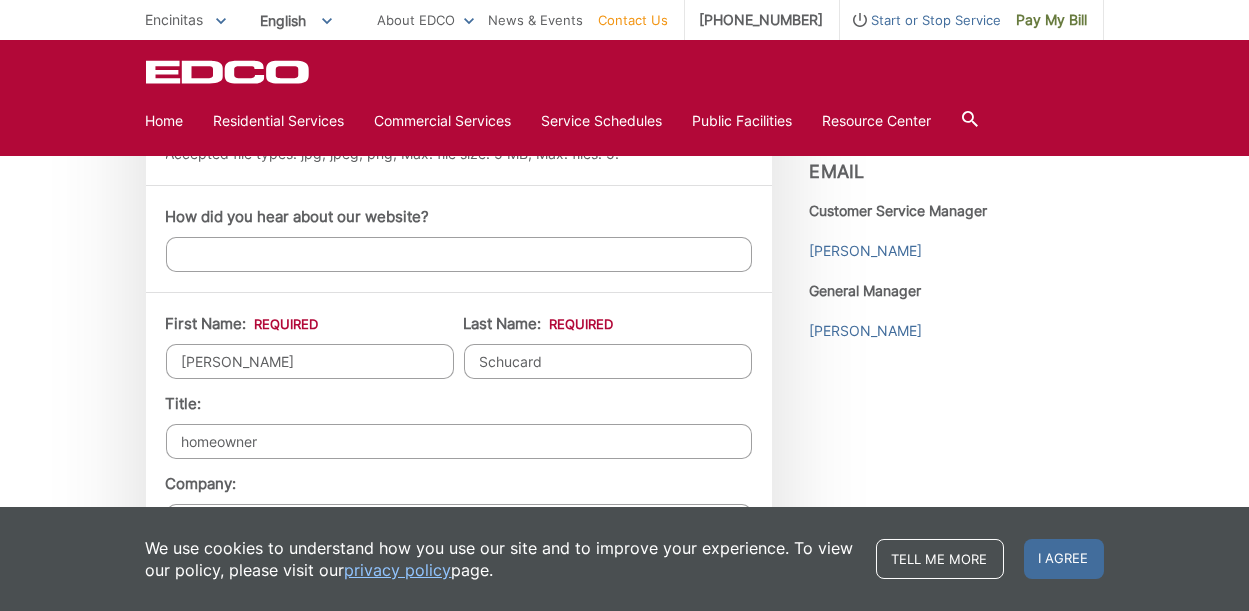 scroll, scrollTop: 1200, scrollLeft: 0, axis: vertical 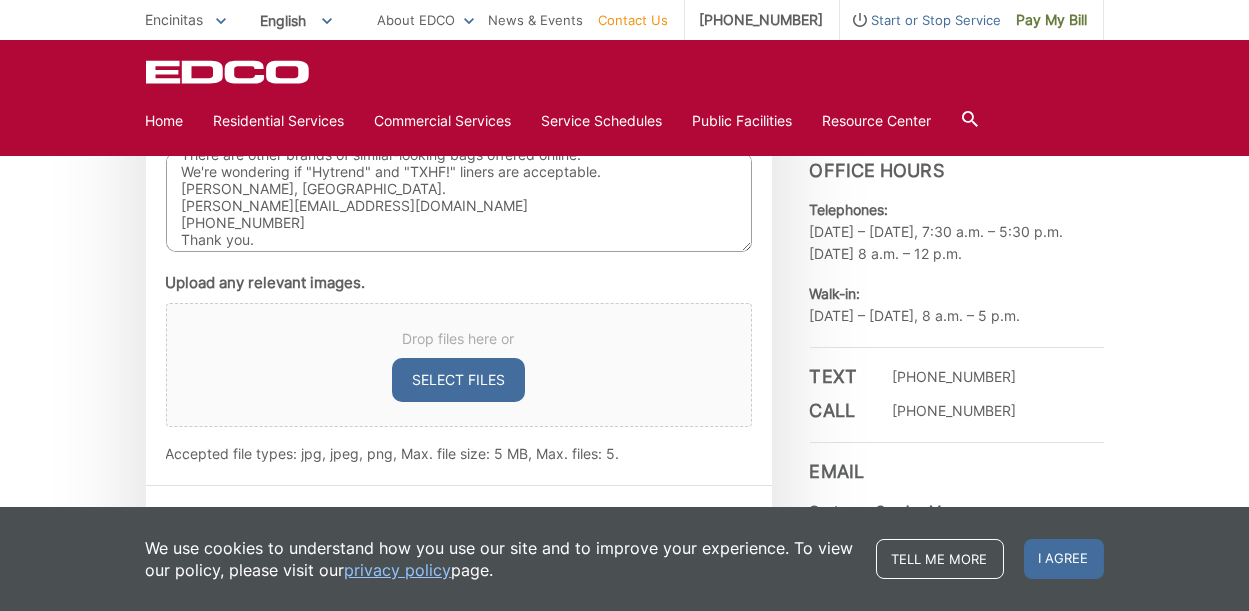 drag, startPoint x: 179, startPoint y: 202, endPoint x: 399, endPoint y: 236, distance: 222.61177 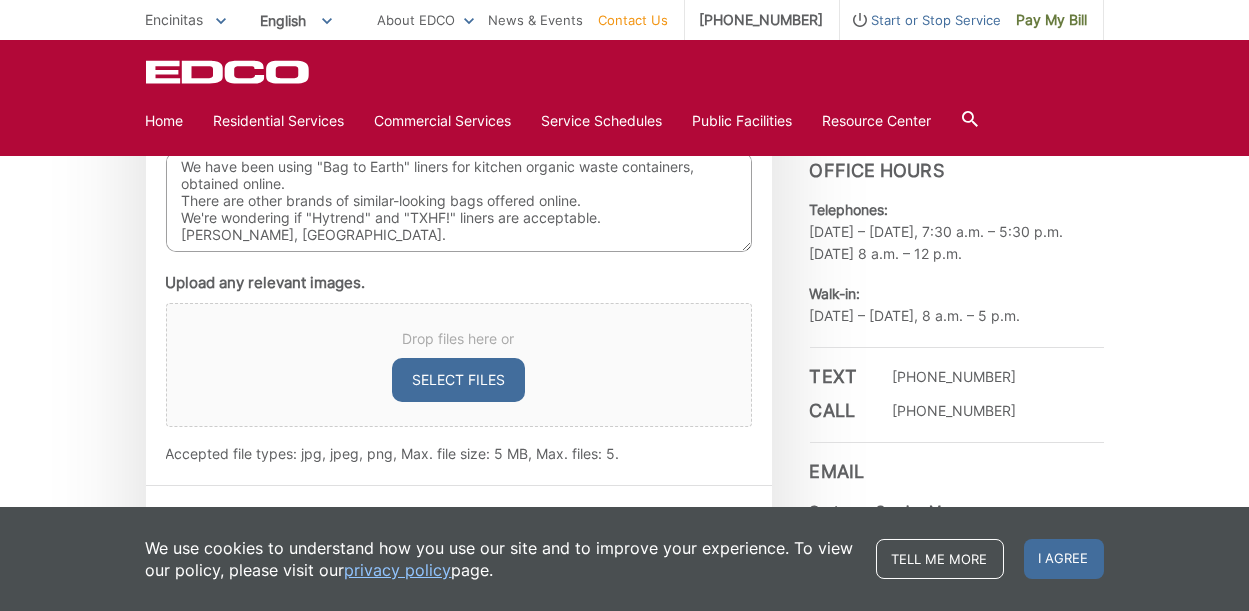 scroll, scrollTop: 9, scrollLeft: 0, axis: vertical 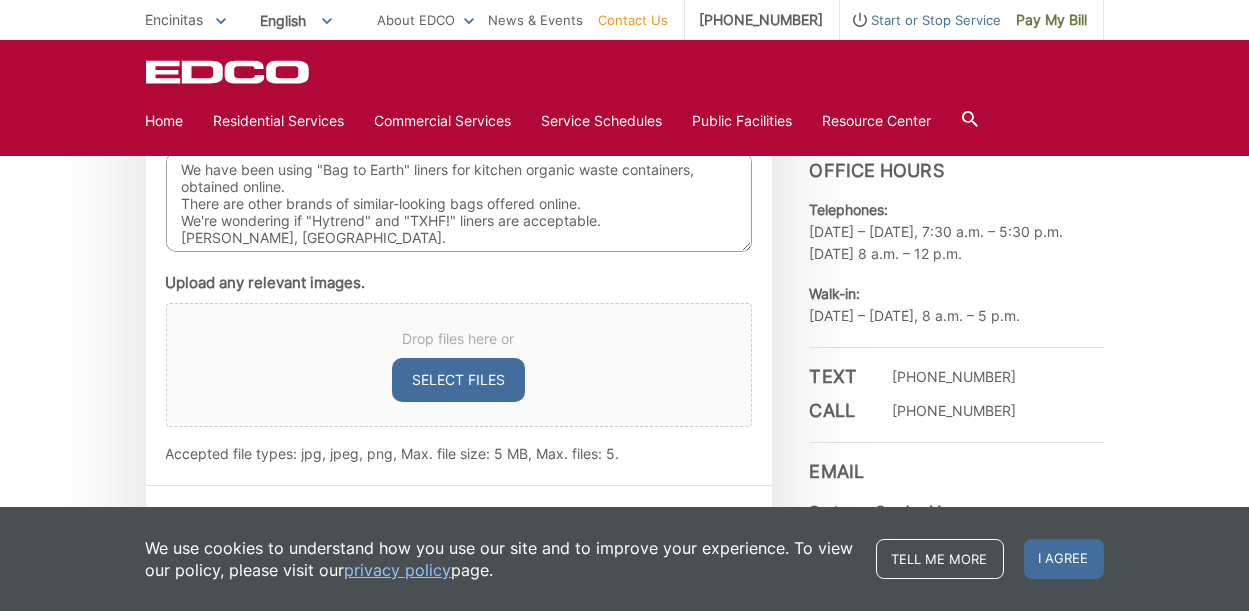 click on "We have been using "Bag to Earth" liners for kitchen organic waste containers, obtained online.
There are other brands of similar-looking bags offered online.
We're wondering if "Hytrend" and "TXHF!" liners are acceptable.
Jane Schucard, Solana Beach." at bounding box center (459, 202) 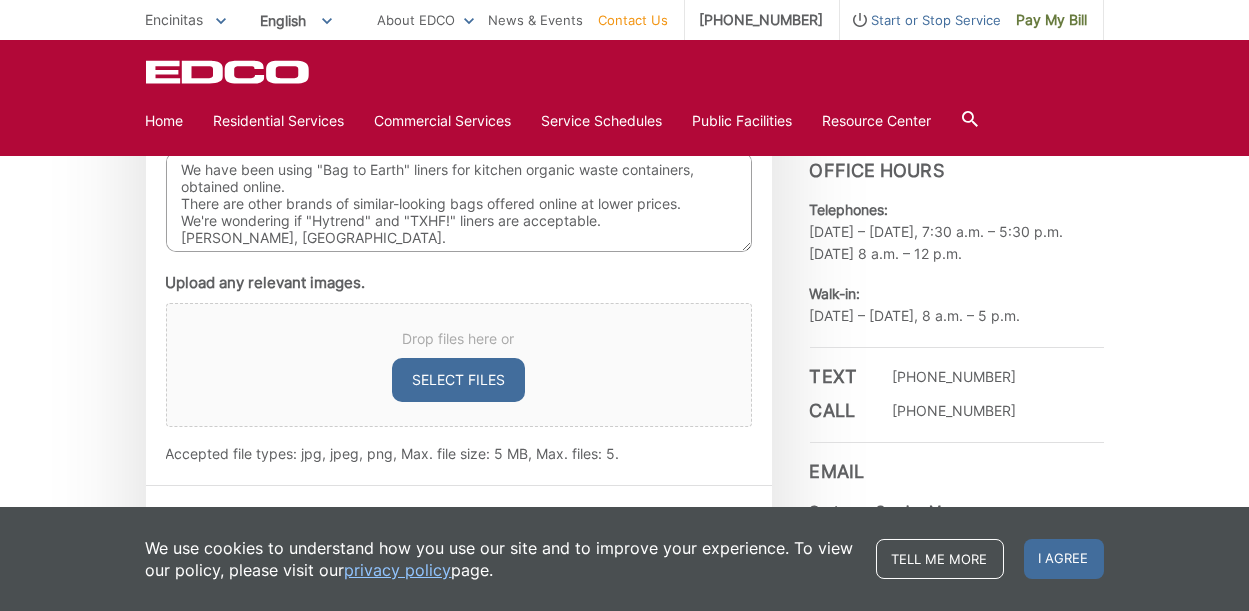 click on "We have been using "Bag to Earth" liners for kitchen organic waste containers, obtained online.
There are other brands of similar-looking bags offered online at lower prices.
We're wondering if "Hytrend" and "TXHF!" liners are acceptable.
Jane Schucard, Solana Beach." at bounding box center [459, 202] 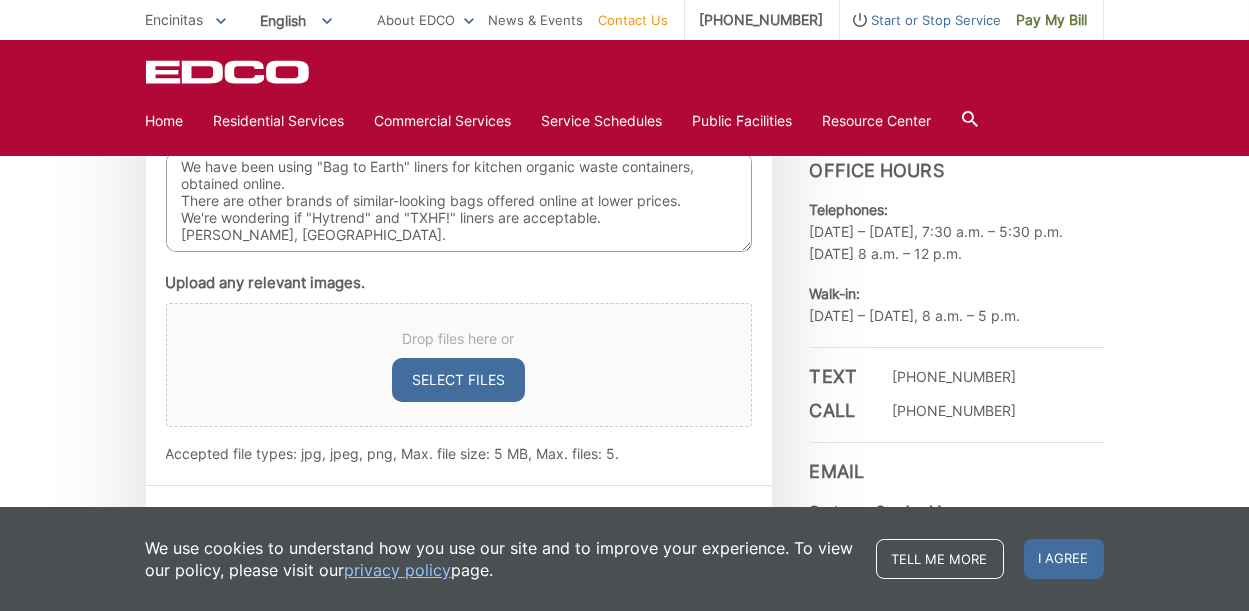 drag, startPoint x: 182, startPoint y: 234, endPoint x: 424, endPoint y: 241, distance: 242.10121 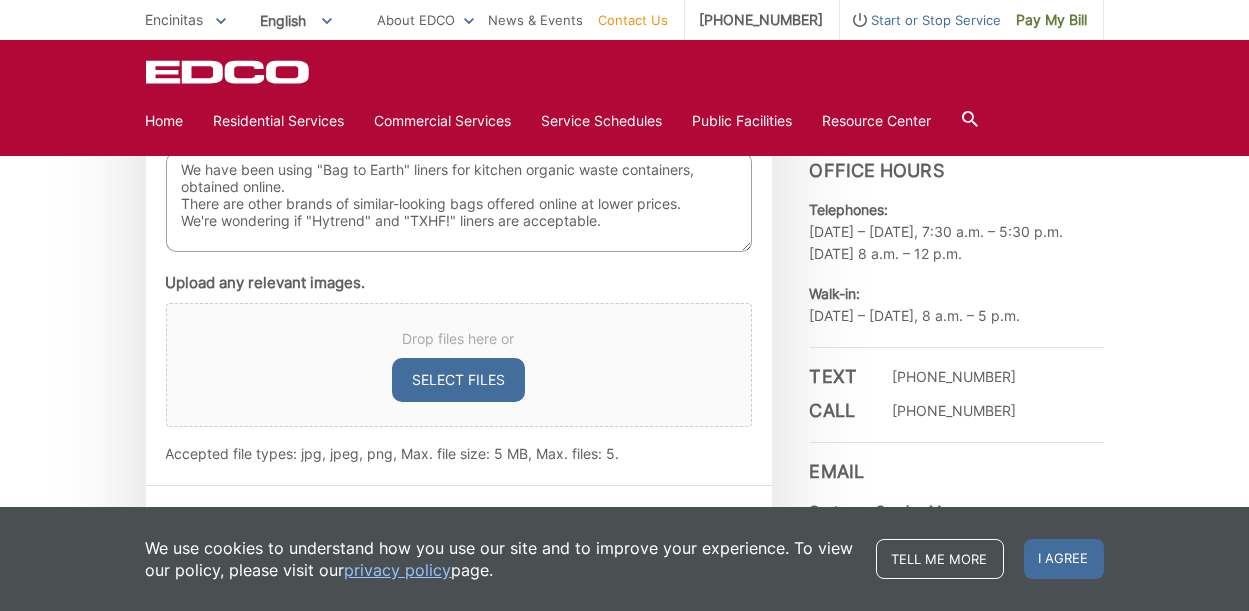 scroll, scrollTop: 0, scrollLeft: 0, axis: both 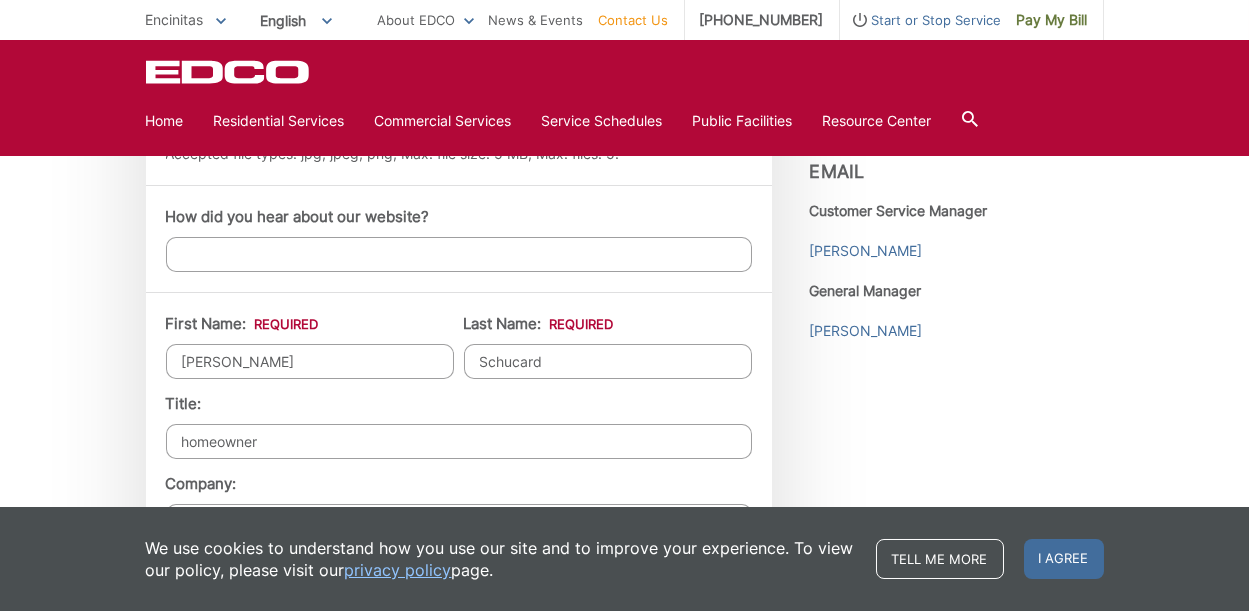 type on "We have been using "Bag to Earth" liners for kitchen organic waste containers, obtained online.
There are other brands of similar-looking bags offered online at lower prices.
We're wondering if "Hytrend" and "TXHF!" liners are acceptable.
Thank you." 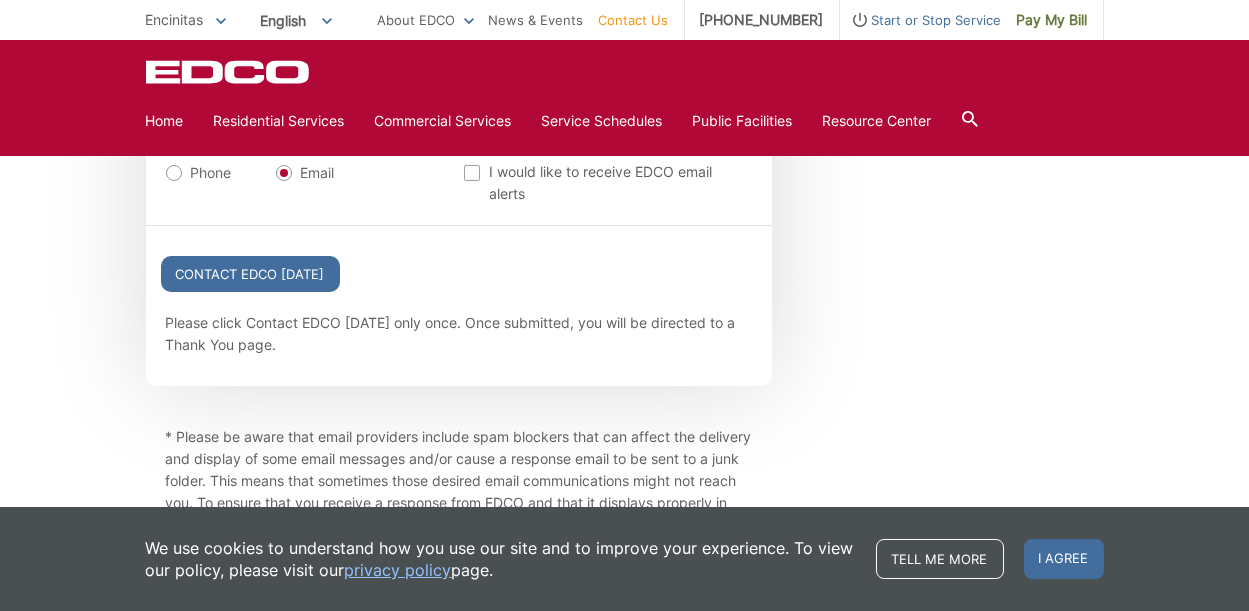 scroll, scrollTop: 2100, scrollLeft: 0, axis: vertical 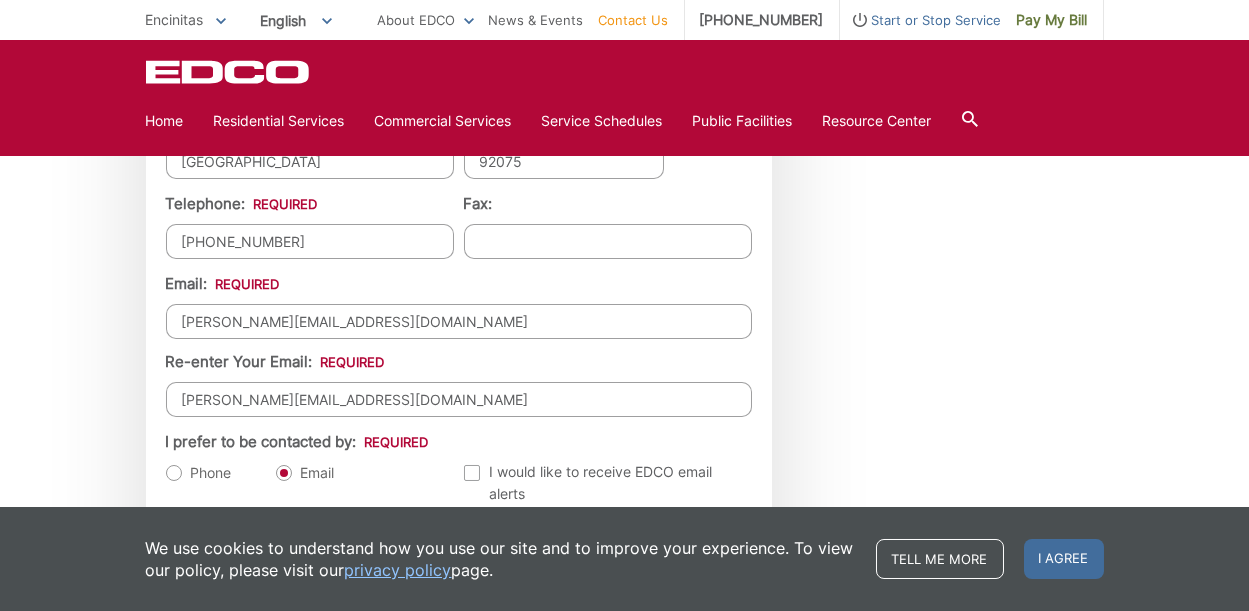type on "Local customer, [GEOGRAPHIC_DATA] Club member" 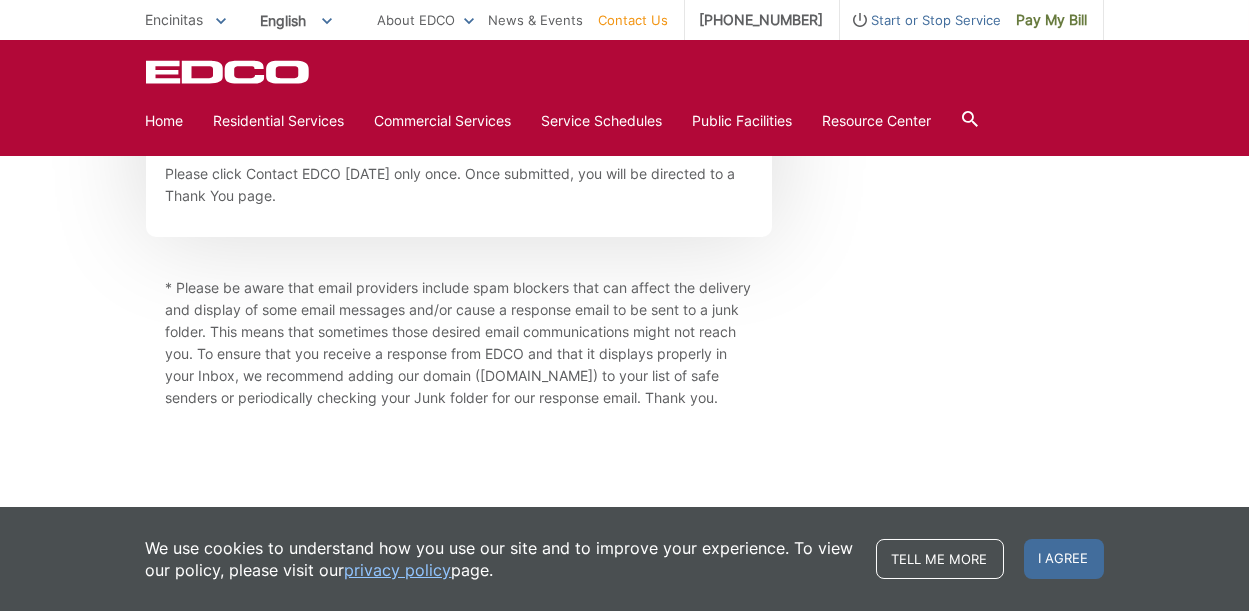 scroll, scrollTop: 2258, scrollLeft: 0, axis: vertical 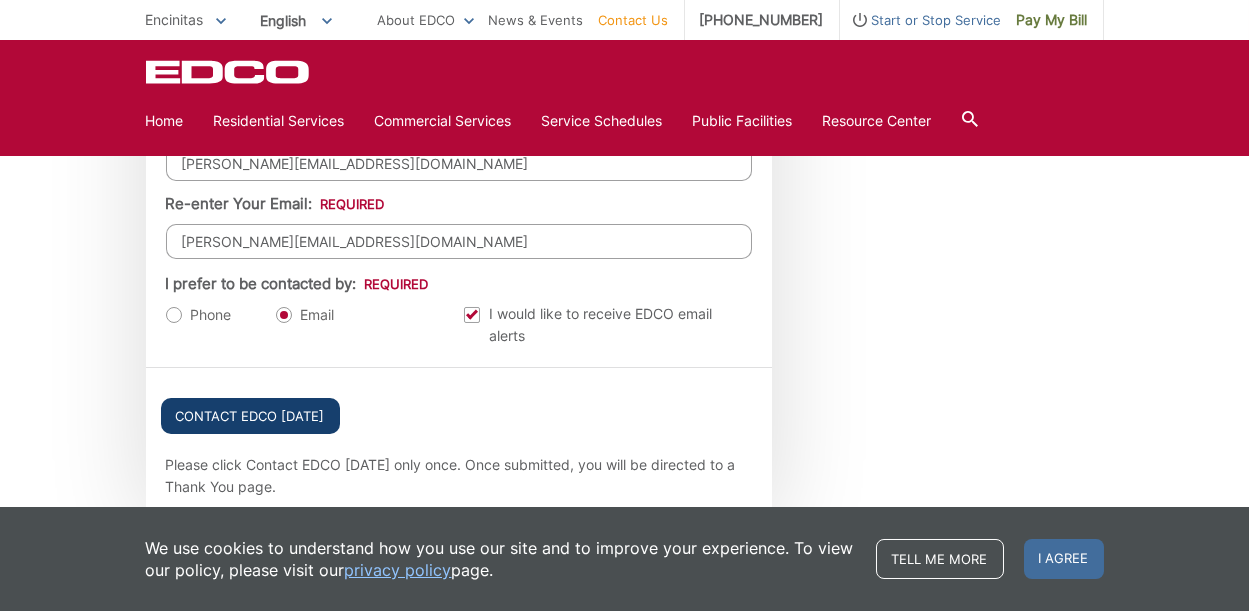 click on "Contact EDCO [DATE]" at bounding box center [250, 416] 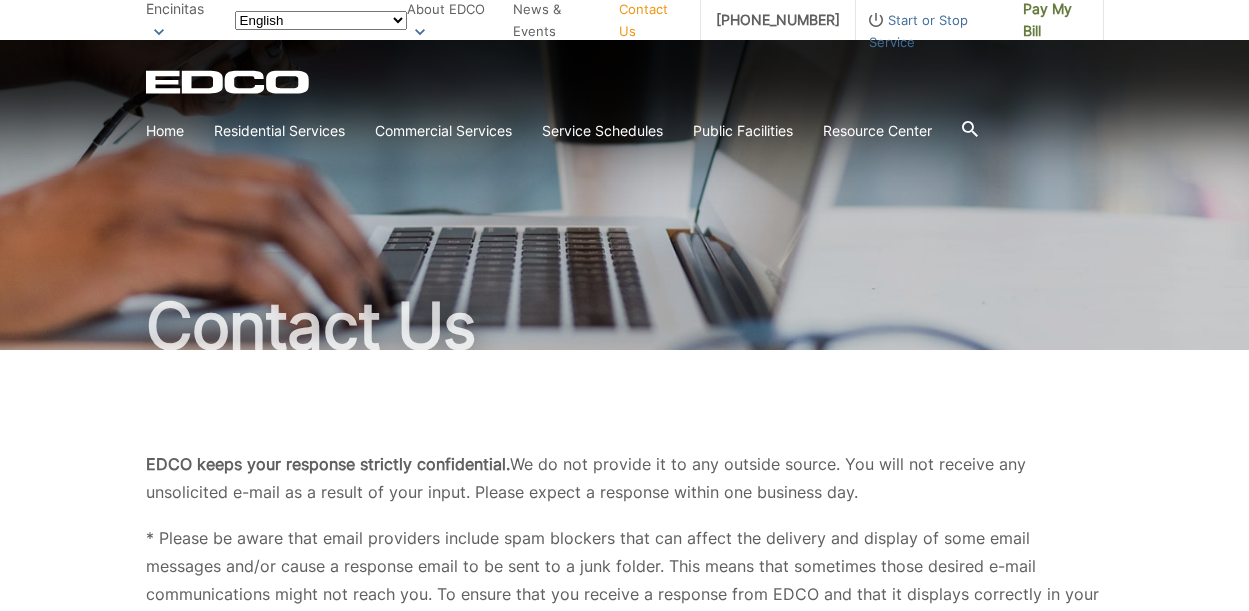 scroll, scrollTop: 0, scrollLeft: 0, axis: both 